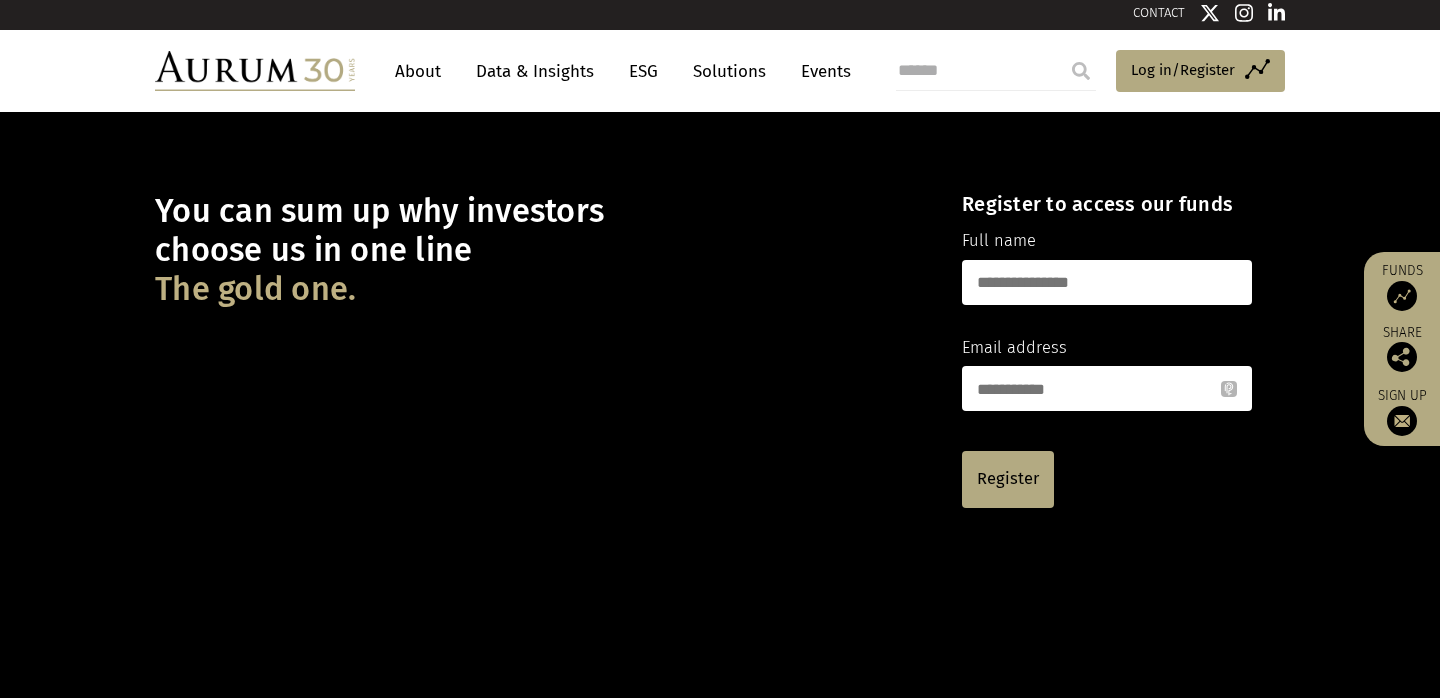 scroll, scrollTop: 6, scrollLeft: 0, axis: vertical 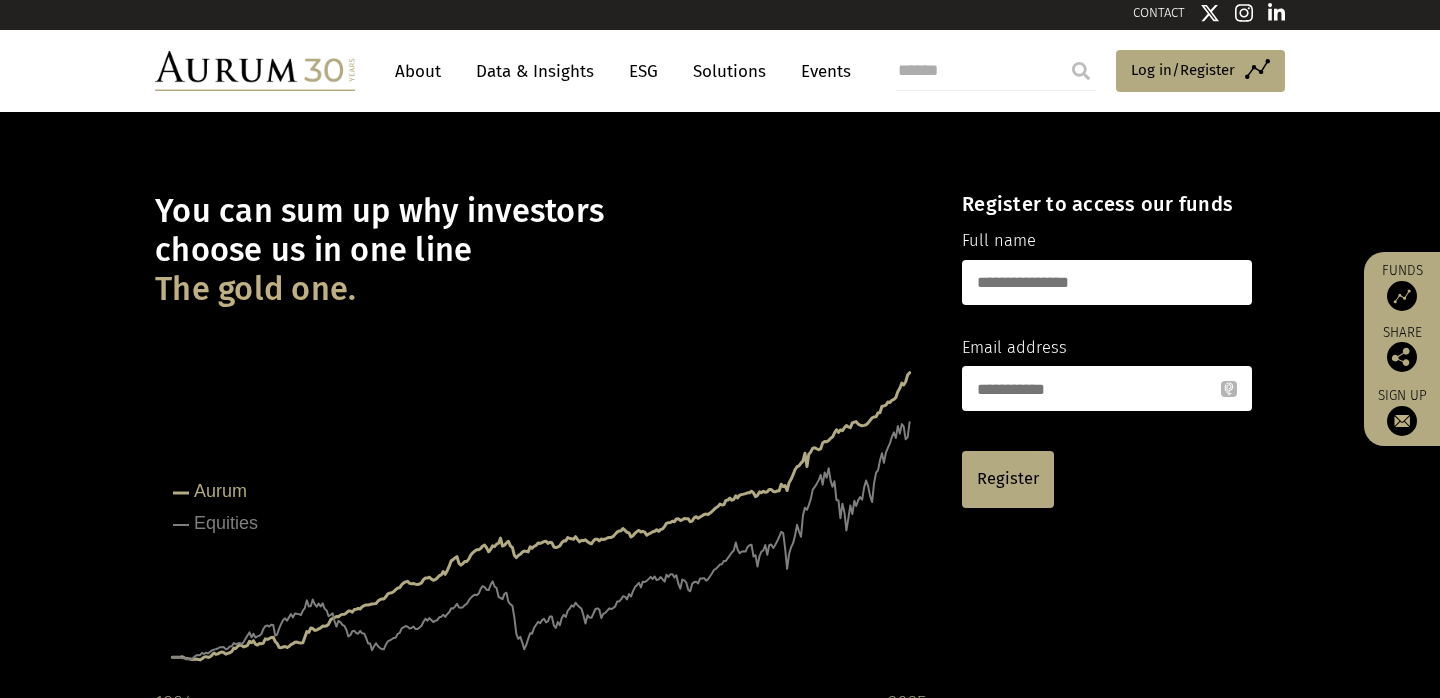 click on "Data & Insights" at bounding box center [535, 71] 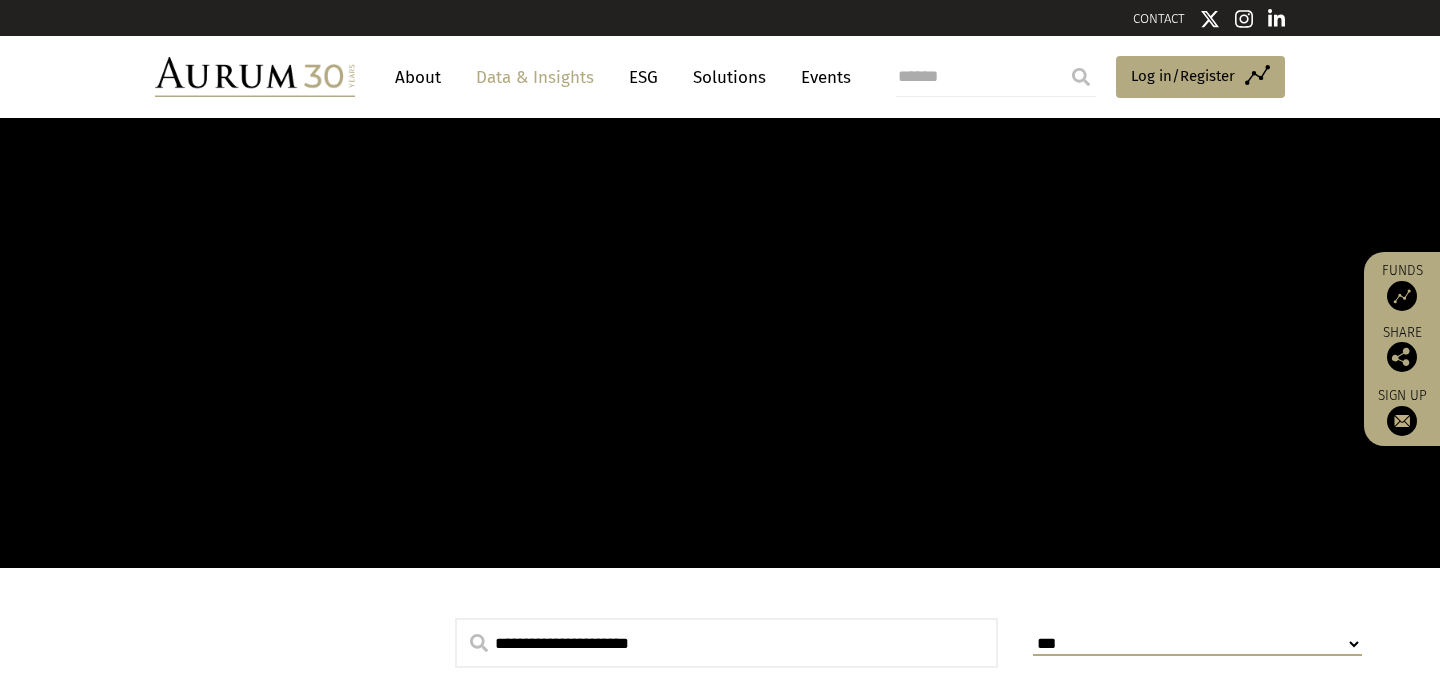 scroll, scrollTop: 0, scrollLeft: 0, axis: both 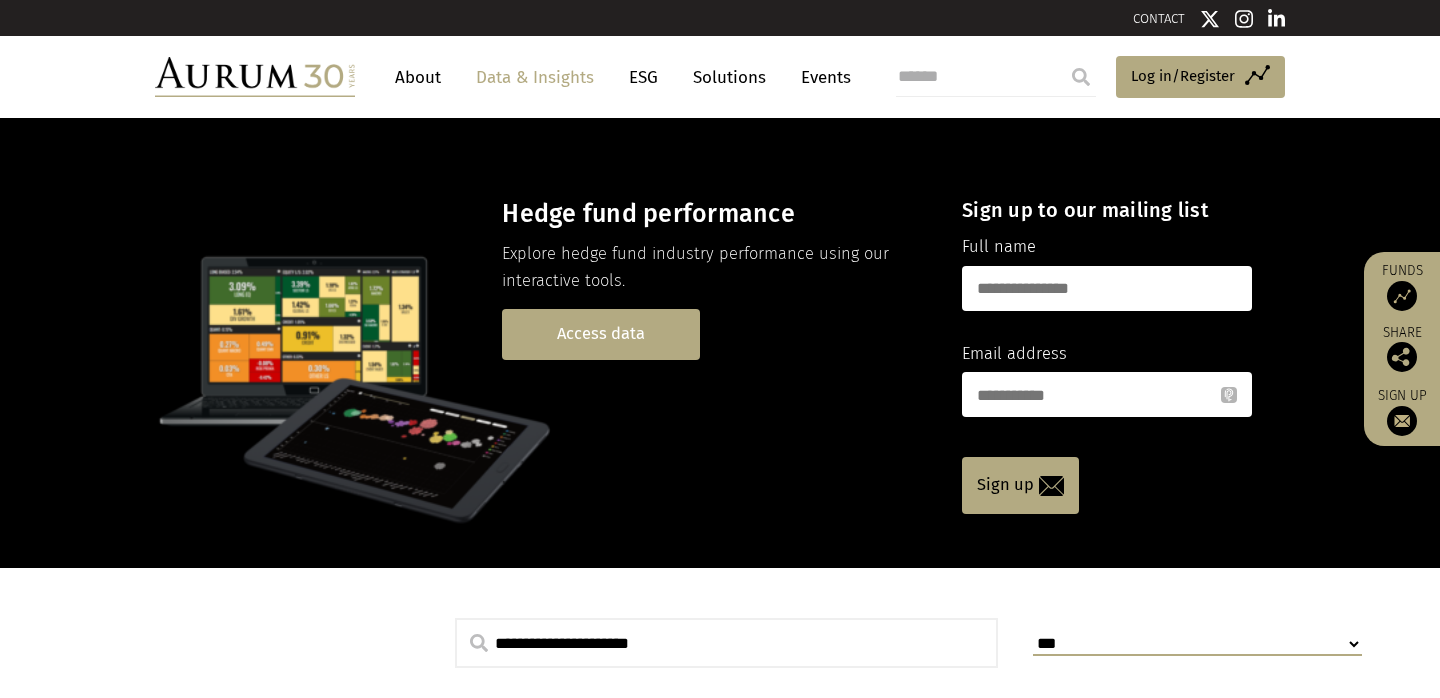 click on "Access data" at bounding box center (601, 334) 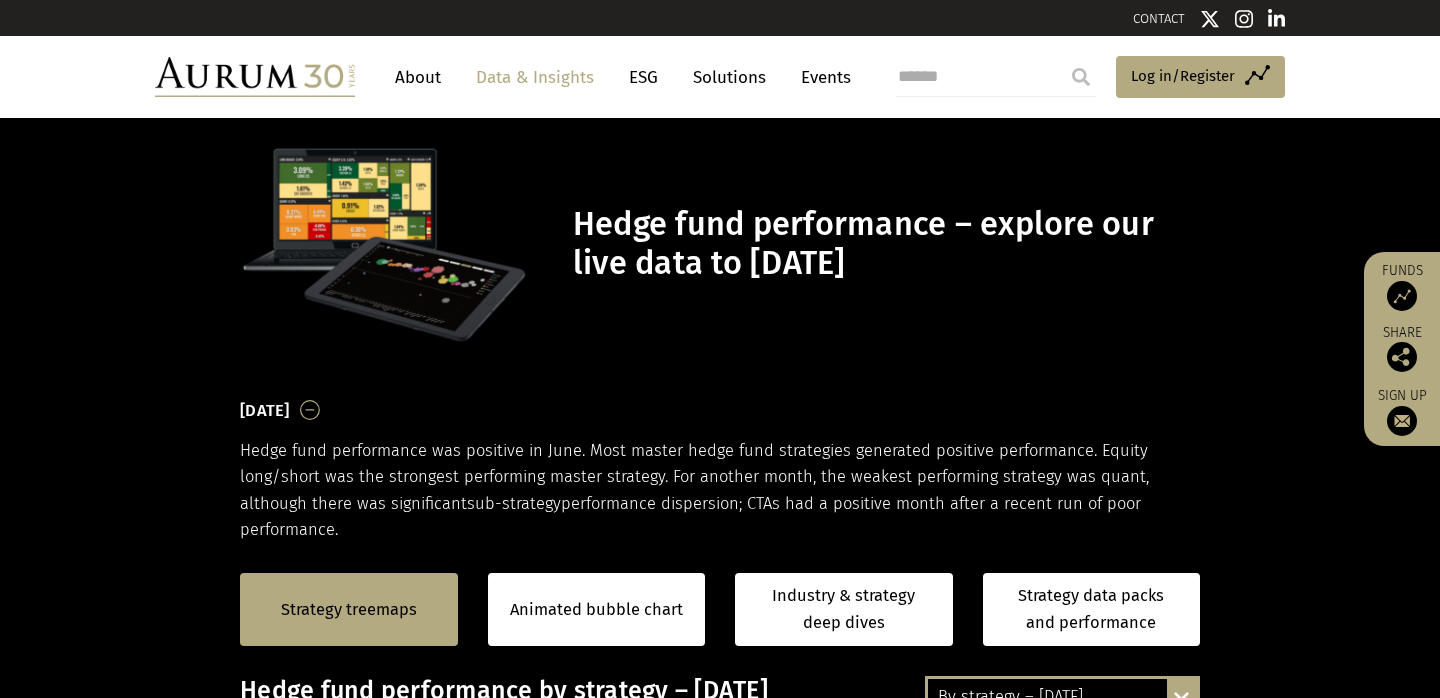 scroll, scrollTop: 0, scrollLeft: 0, axis: both 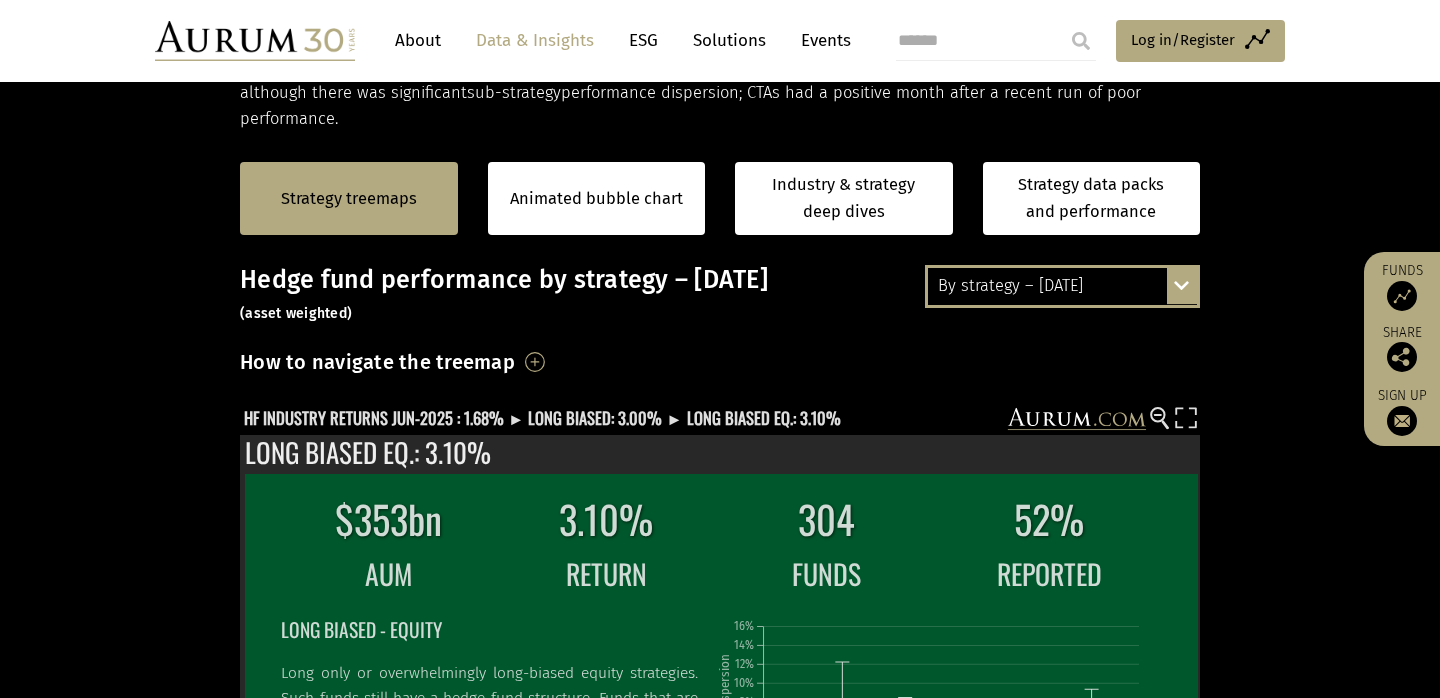 click on "By strategy – [DATE]" at bounding box center (1062, 286) 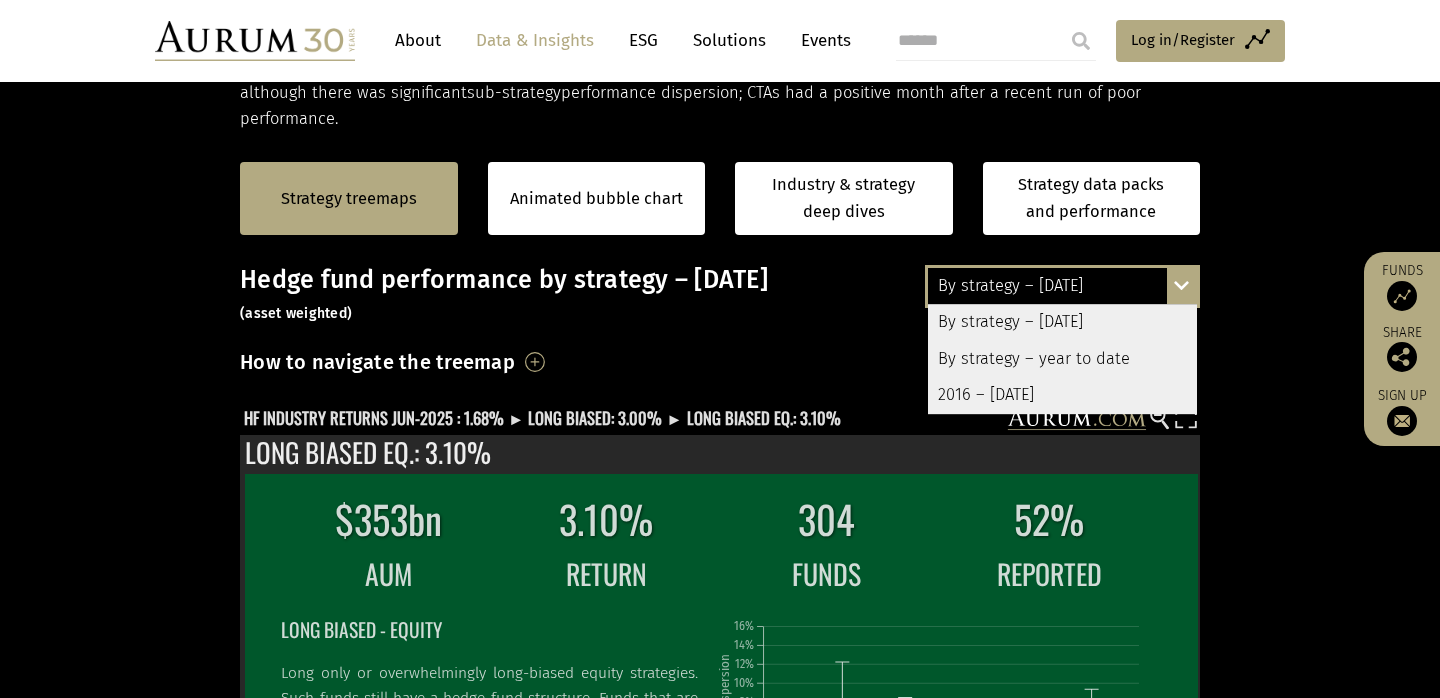 click on "By strategy – year to date" at bounding box center (1062, 359) 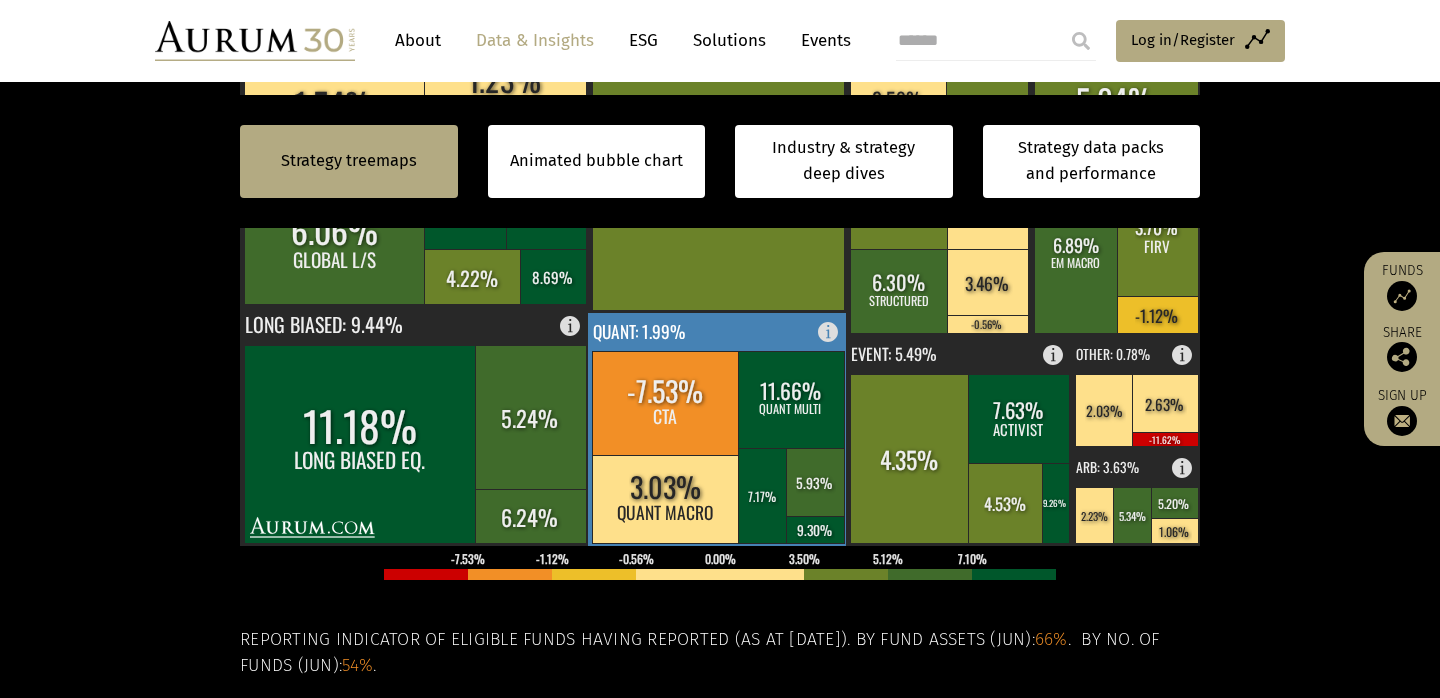 scroll, scrollTop: 833, scrollLeft: 0, axis: vertical 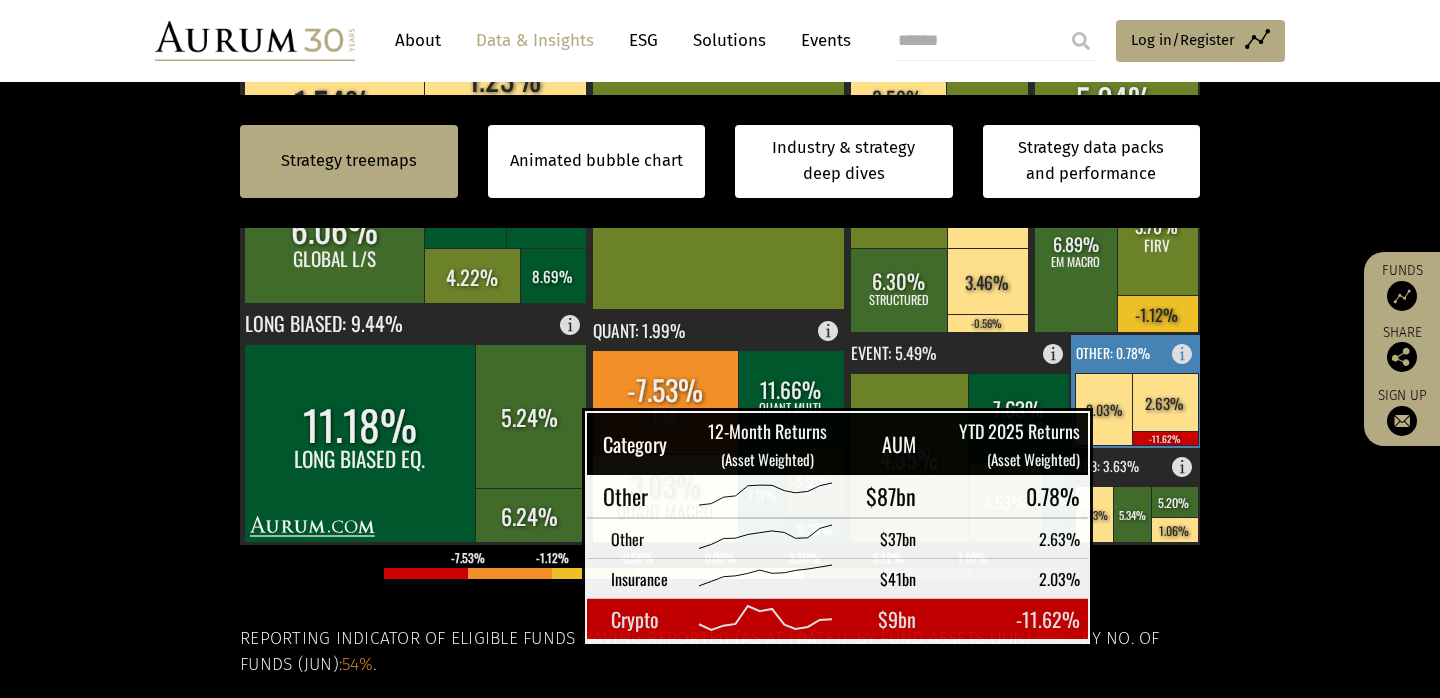 click 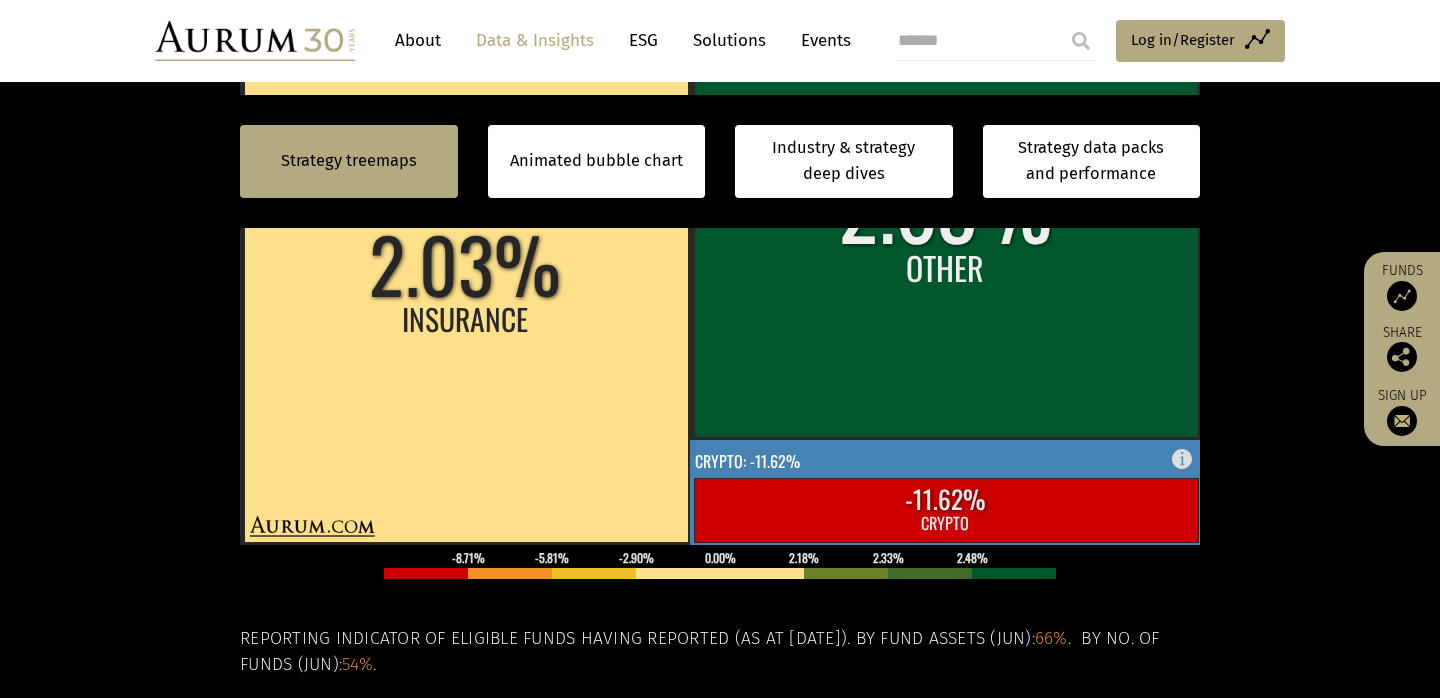 click 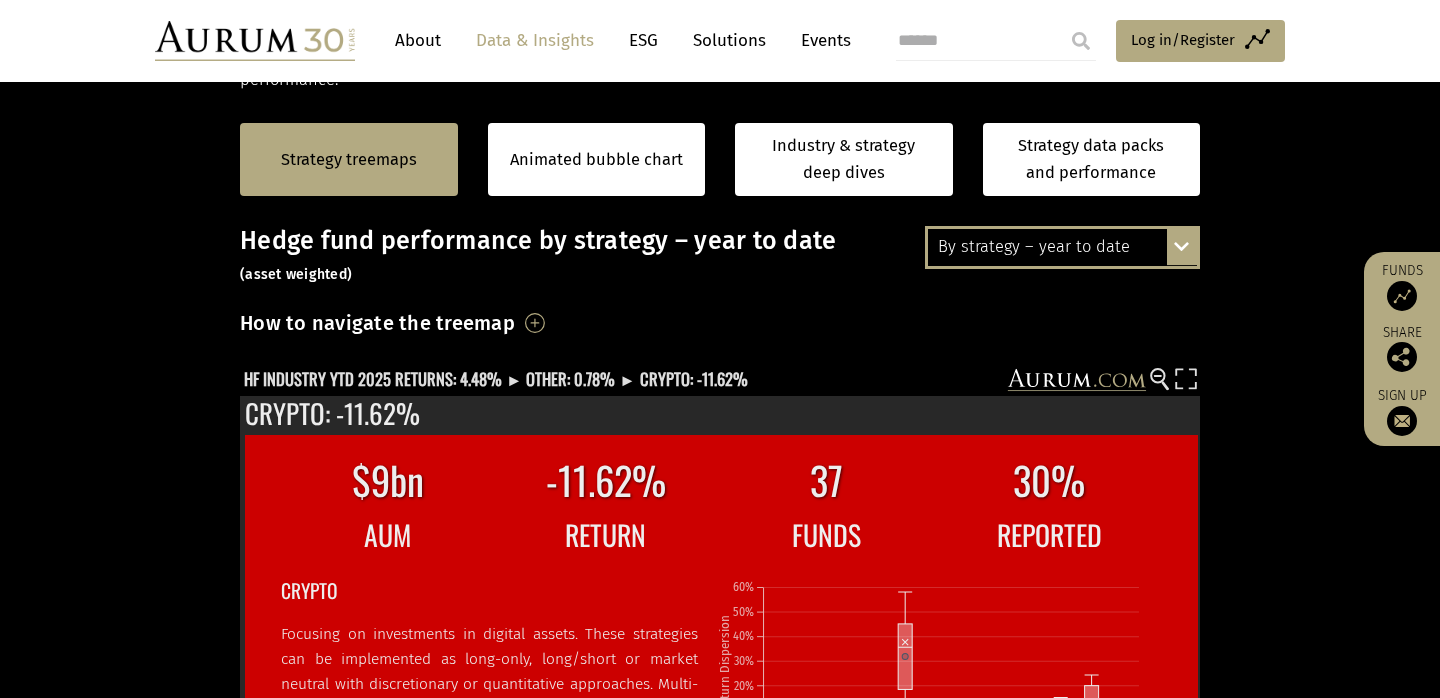 scroll, scrollTop: 446, scrollLeft: 0, axis: vertical 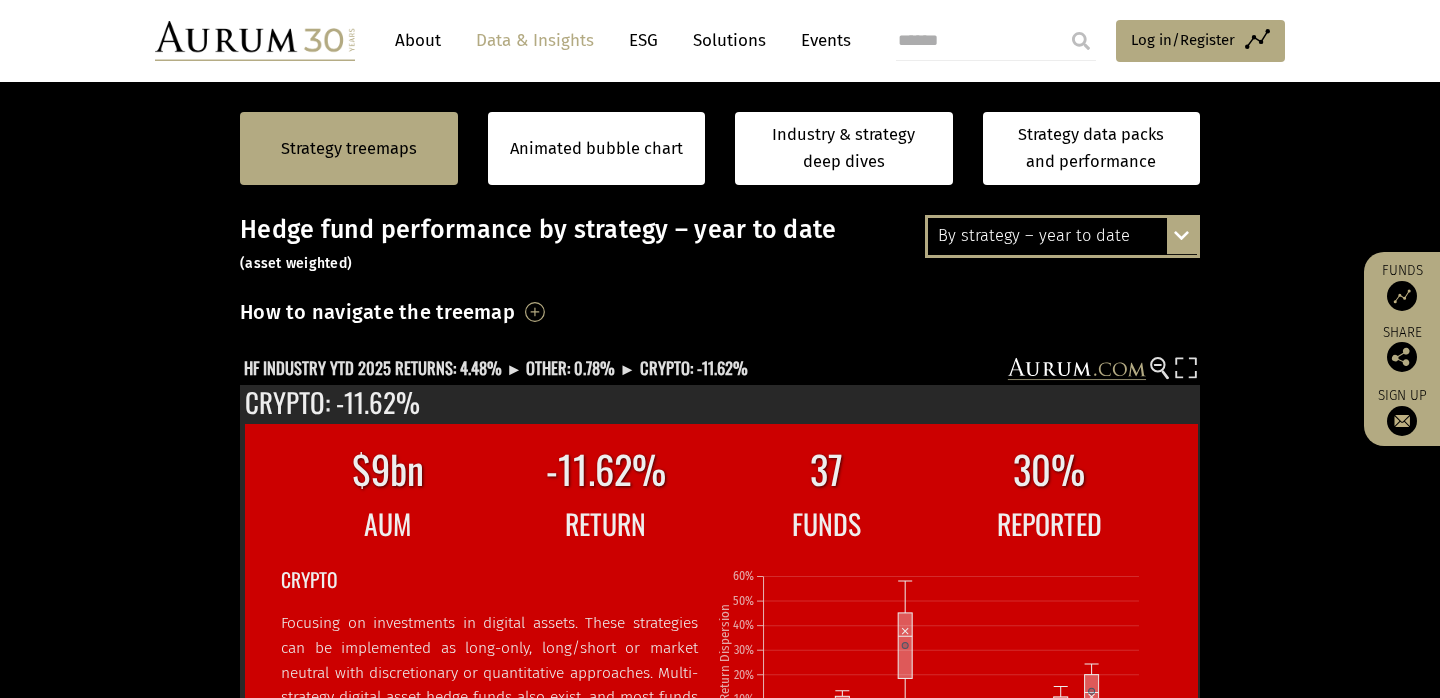 click on "Strategy treemaps
Animated bubble chart
Industry & strategy deep dives
Strategy data packs and performance
Strategy treemaps
Animated bubble chart
Industry & strategy deep dives
Strategy data packs and performance
By strategy – year to date
By strategy – June 2025" at bounding box center [720, 707] 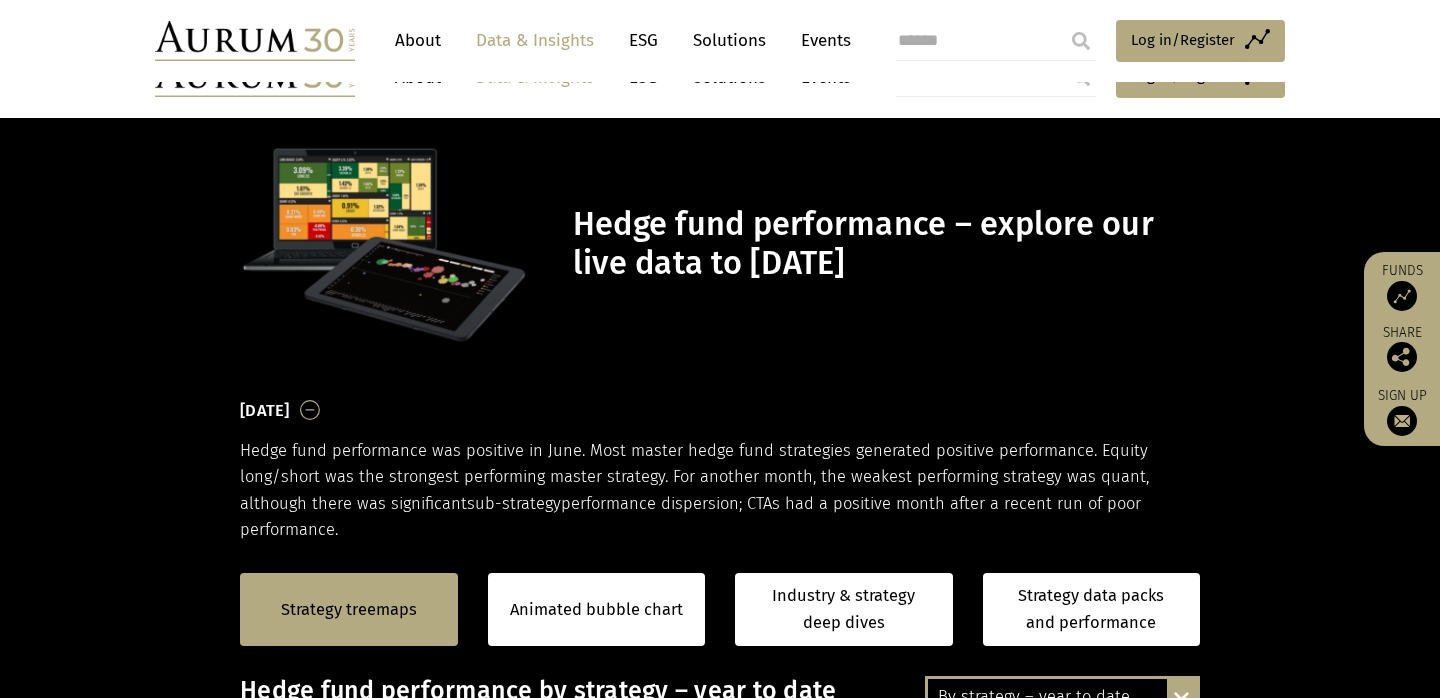 scroll, scrollTop: 461, scrollLeft: 0, axis: vertical 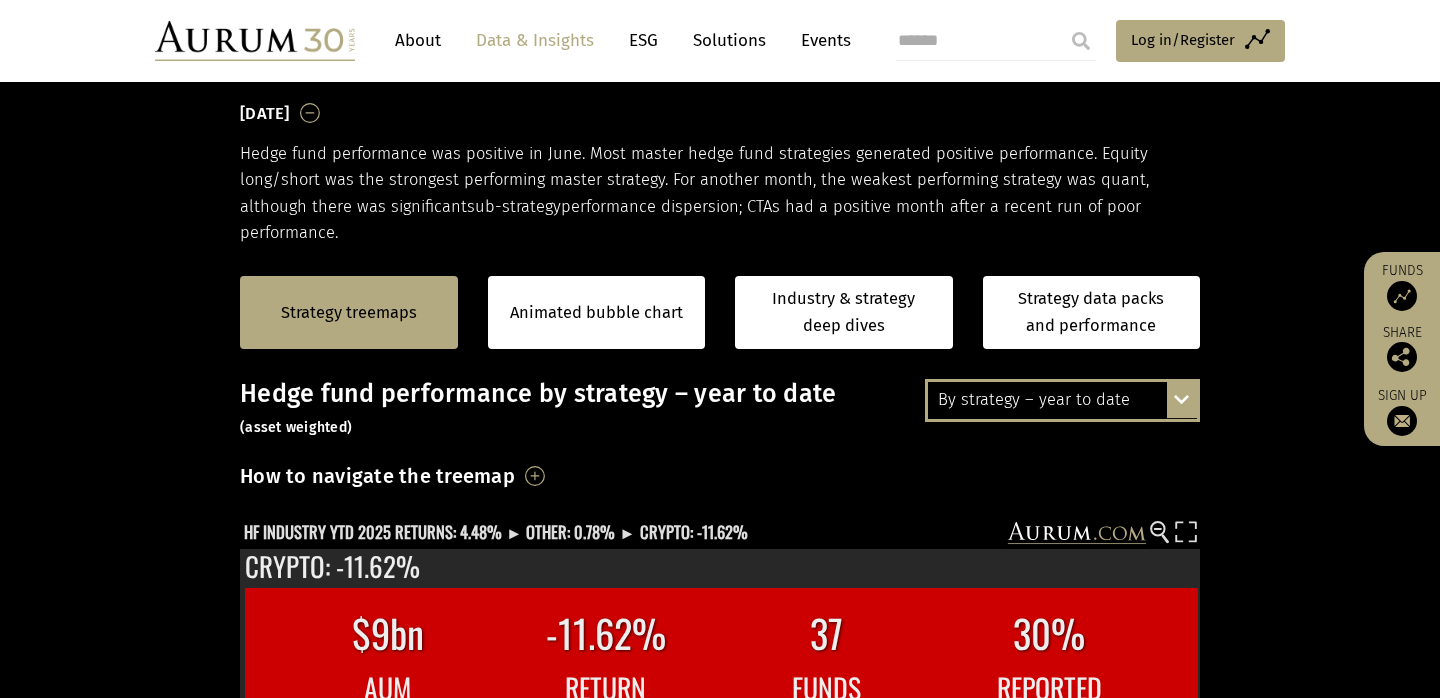 click on "By strategy – year to date" at bounding box center [1062, 400] 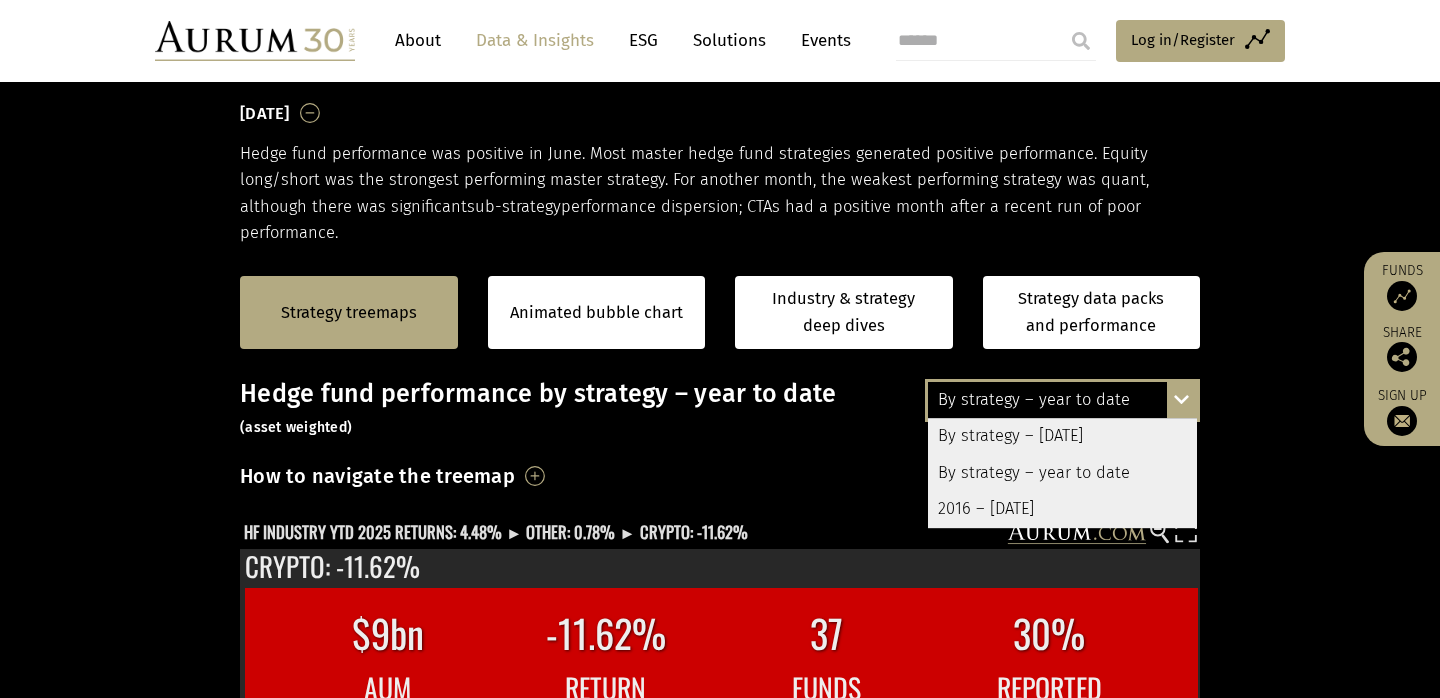click on "By strategy – year to date" at bounding box center (1062, 473) 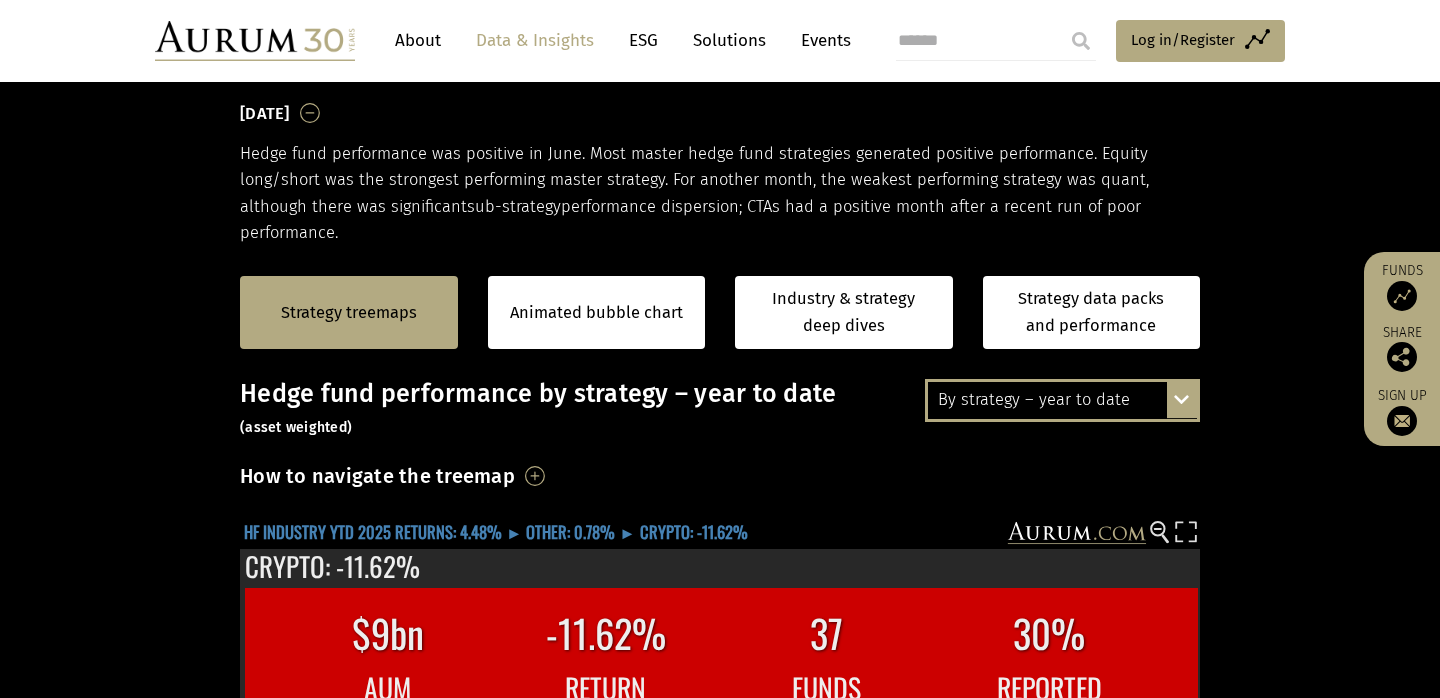 click on "HF INDUSTRY YTD 2025 RETURNS: 4.48% ► OTHER: 0.78% ► CRYPTO: -11.62%" 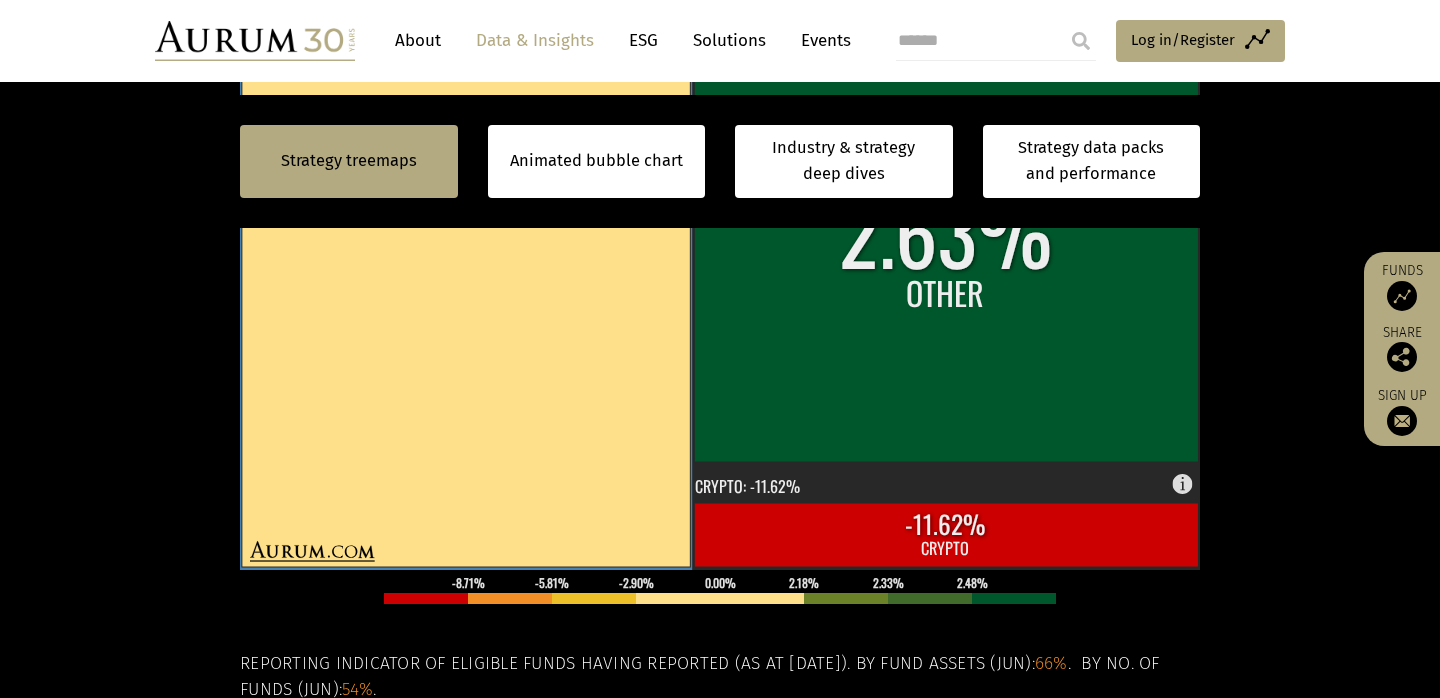 scroll, scrollTop: 237, scrollLeft: 0, axis: vertical 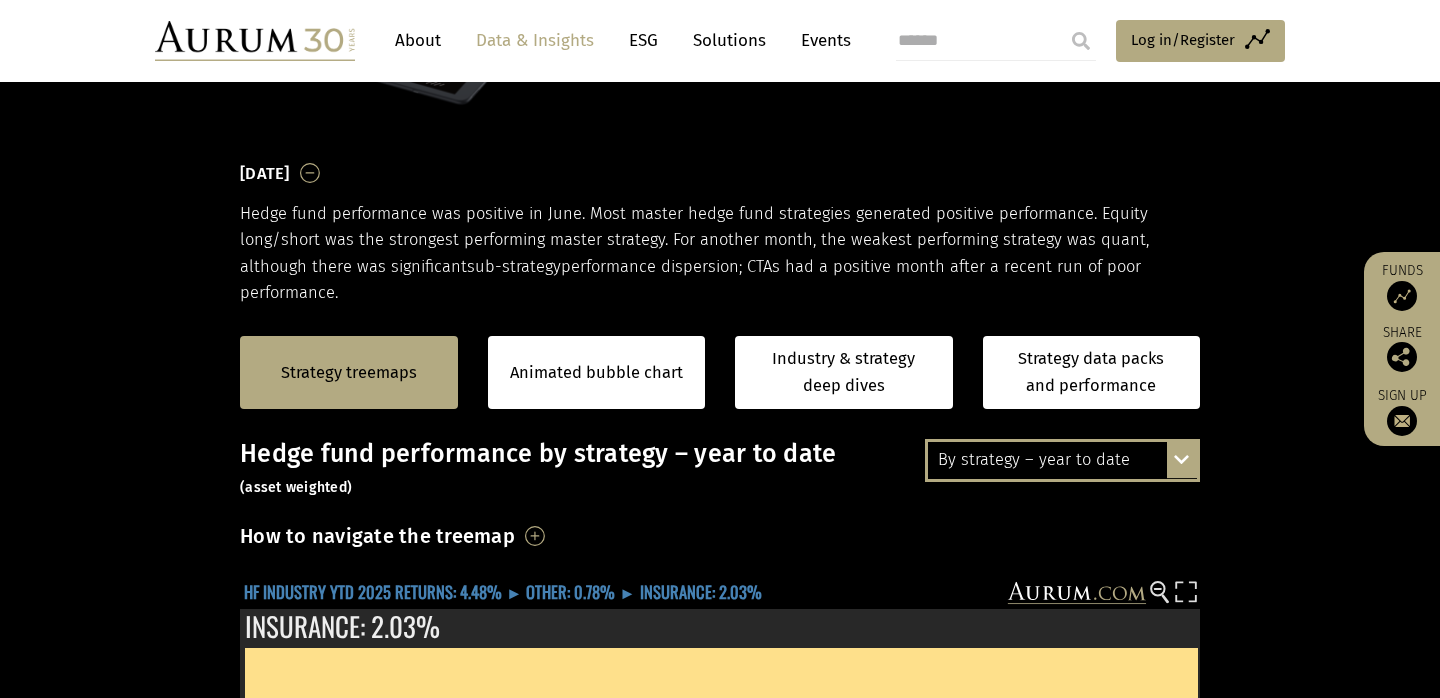 click on "HF INDUSTRY YTD 2025 RETURNS: 4.48% ► OTHER: 0.78% ► INSURANCE: 2.03%" 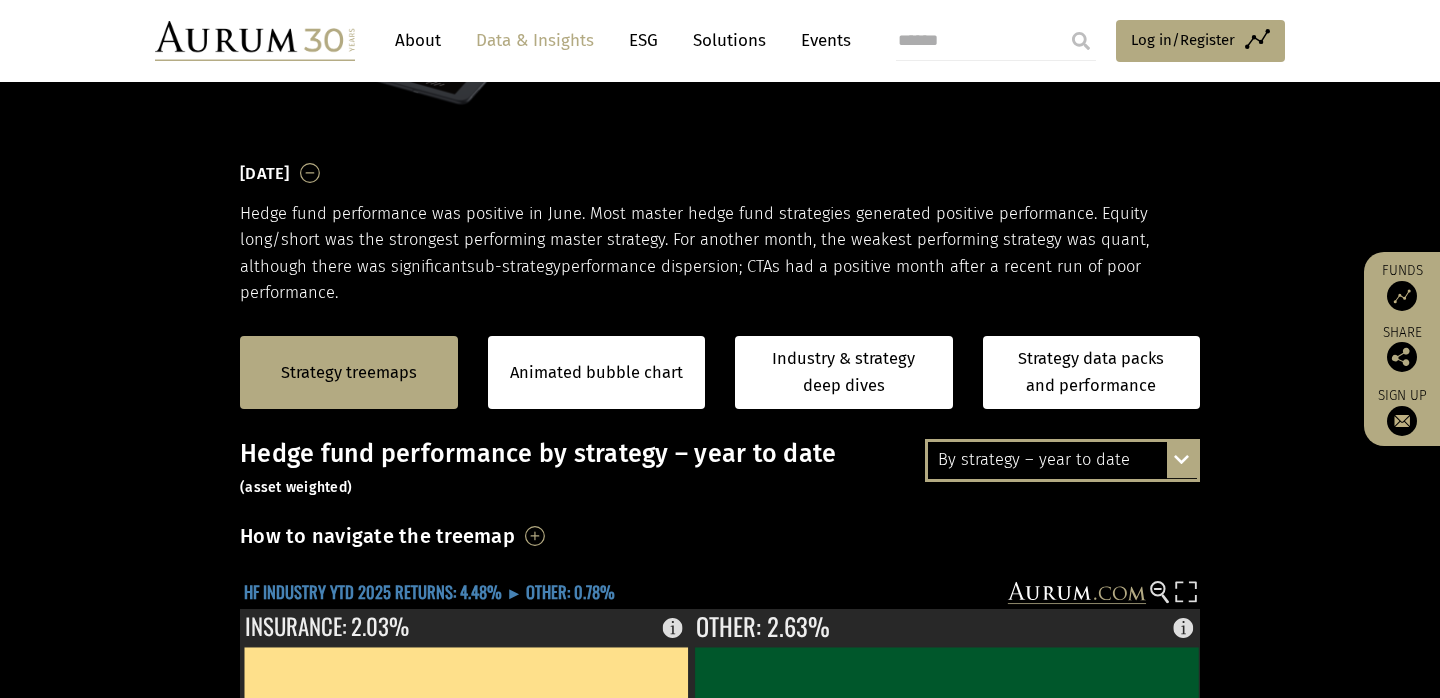 click on "HF INDUSTRY YTD 2025 RETURNS: 4.48% ► OTHER: 0.78%" 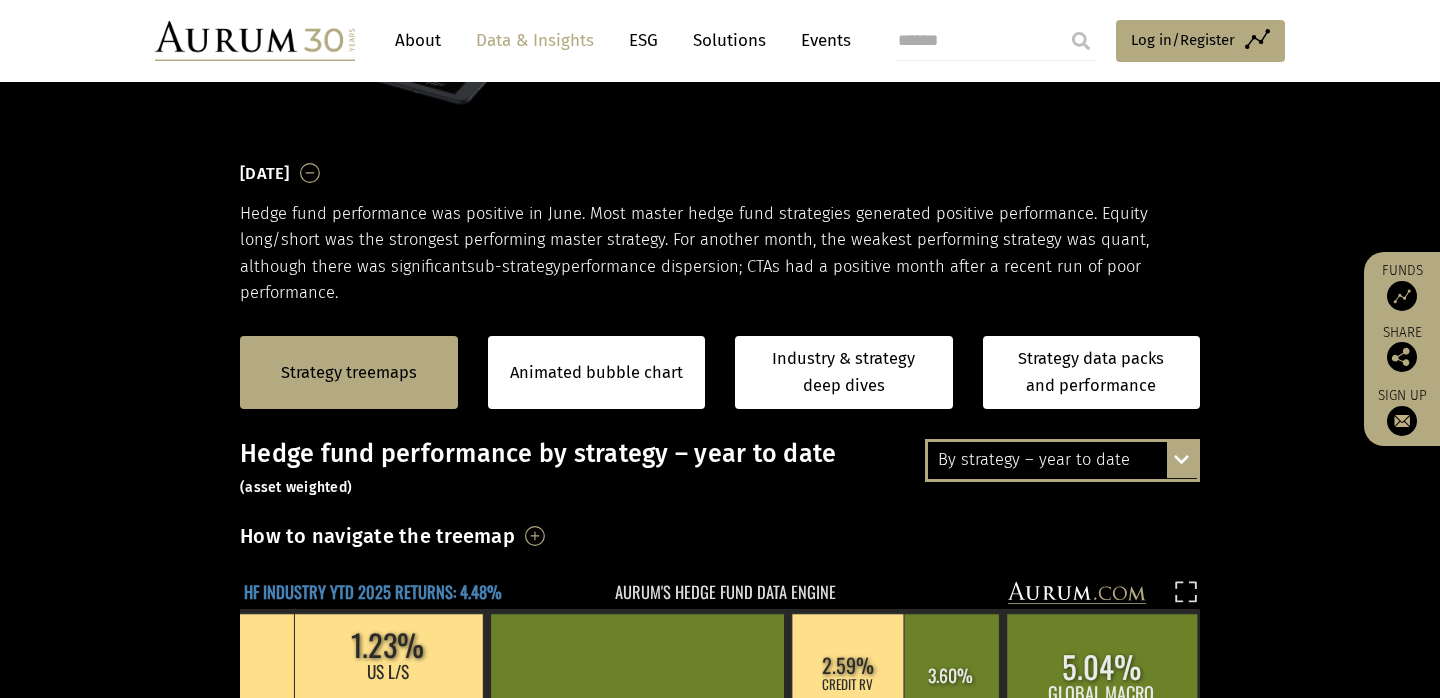 click on "HF INDUSTRY YTD 2025 RETURNS: 4.48%" 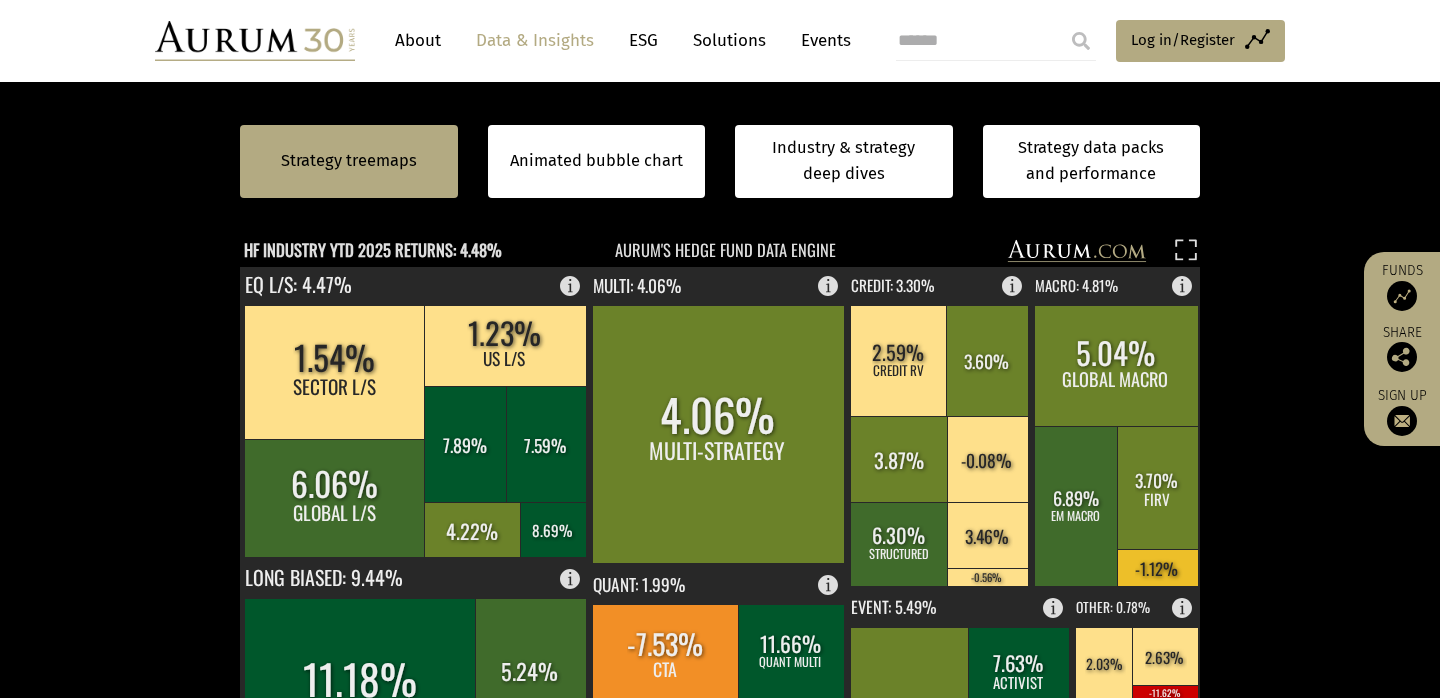 scroll, scrollTop: 580, scrollLeft: 0, axis: vertical 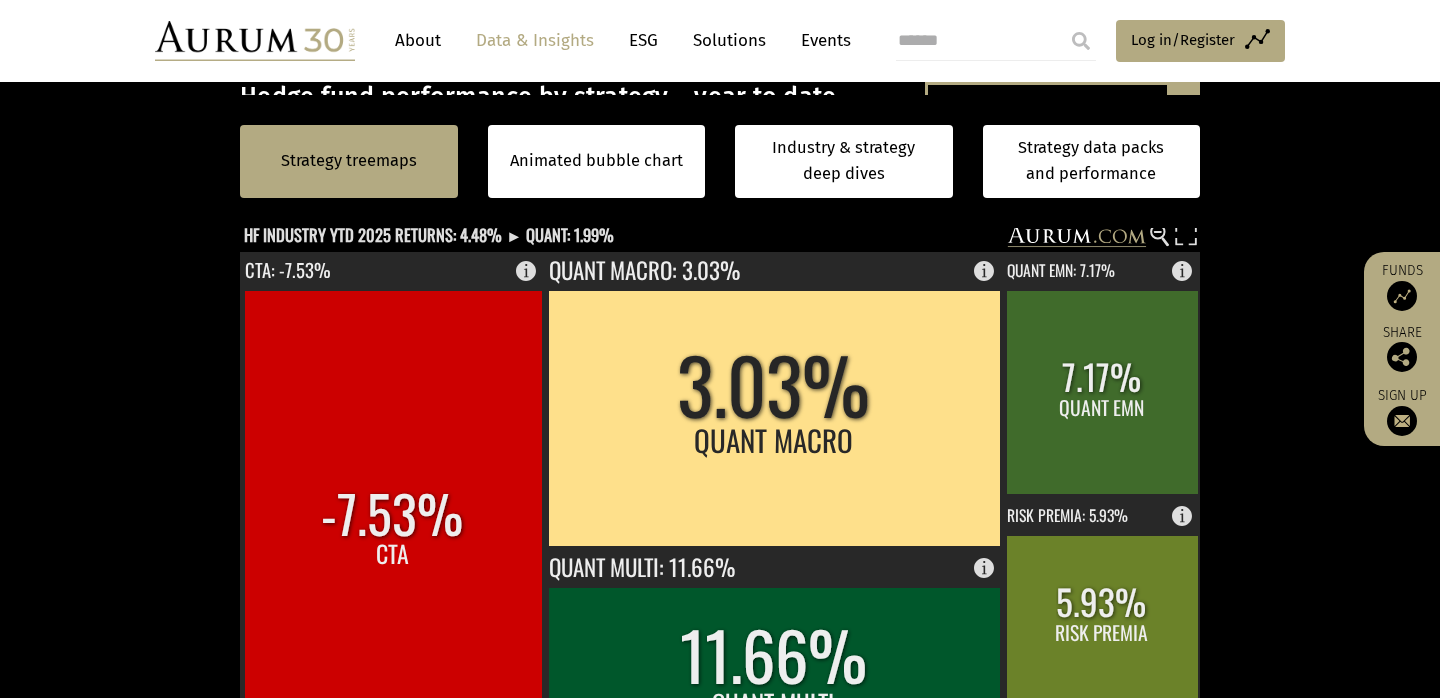 click on "Strategy treemaps
Animated bubble chart
Industry & strategy deep dives
Strategy data packs and performance" at bounding box center [720, 161] 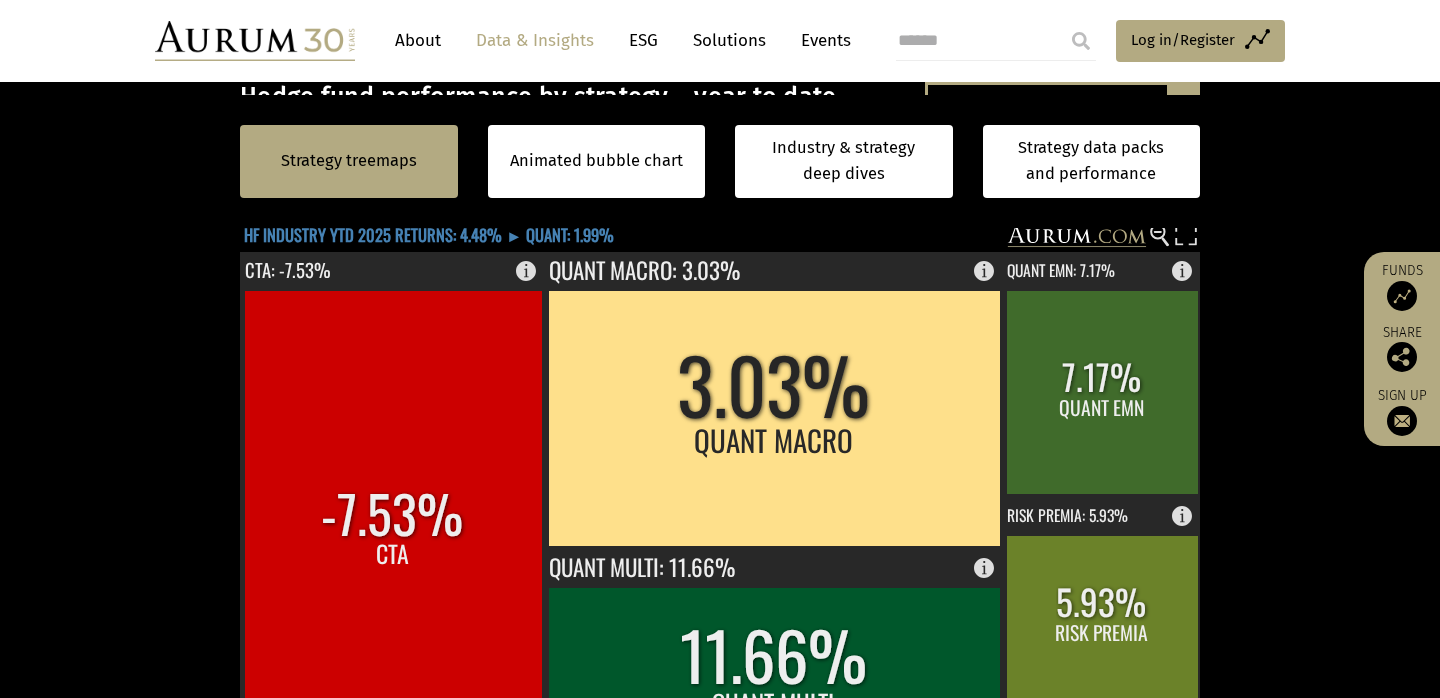 click on "HF INDUSTRY YTD 2025 RETURNS: 4.48% ► QUANT: 1.99%" 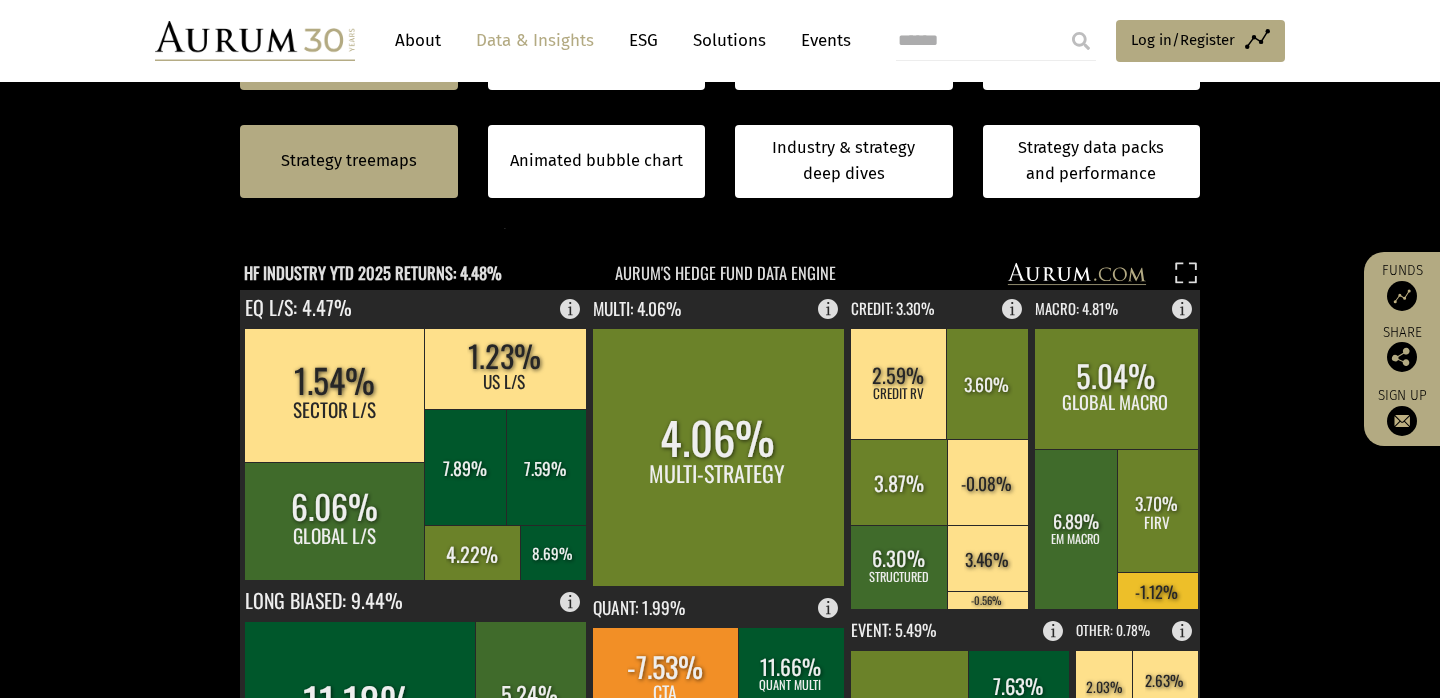 scroll, scrollTop: 552, scrollLeft: 0, axis: vertical 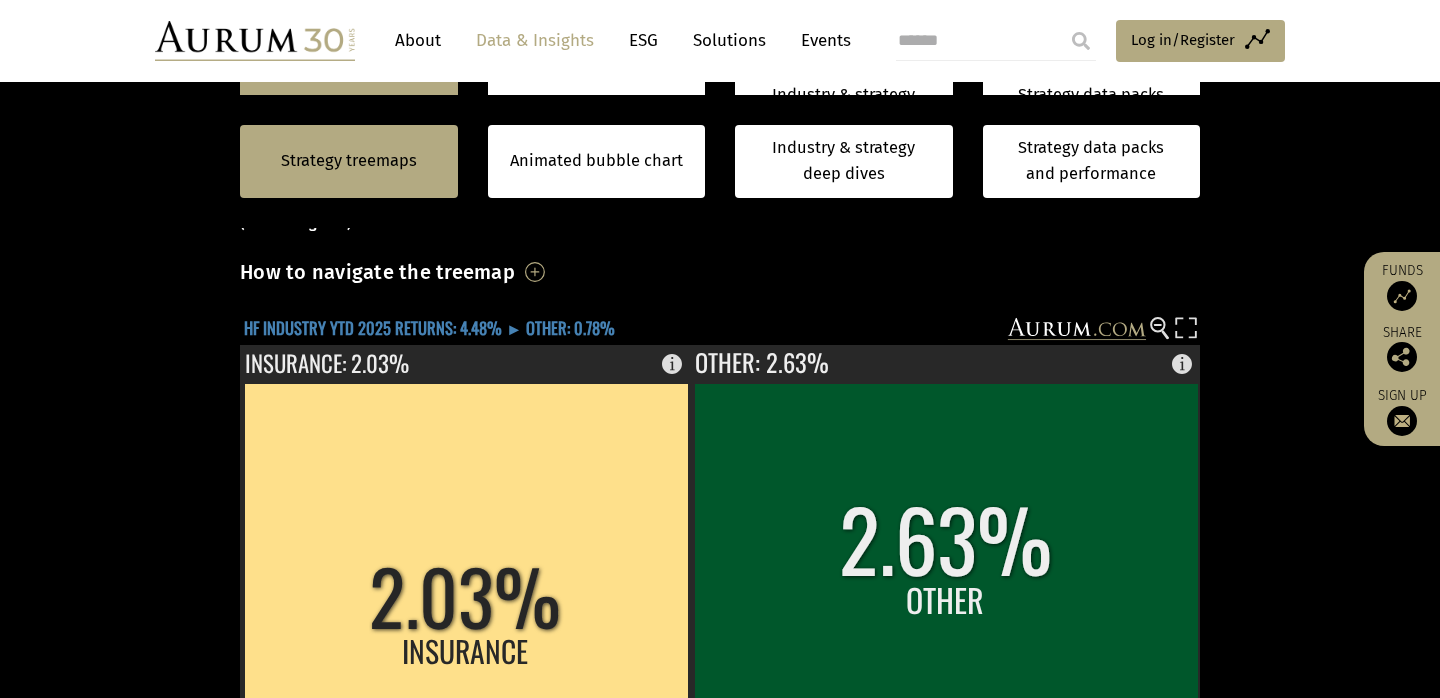 click on "HF INDUSTRY YTD 2025 RETURNS: 4.48% ► OTHER: 0.78%" 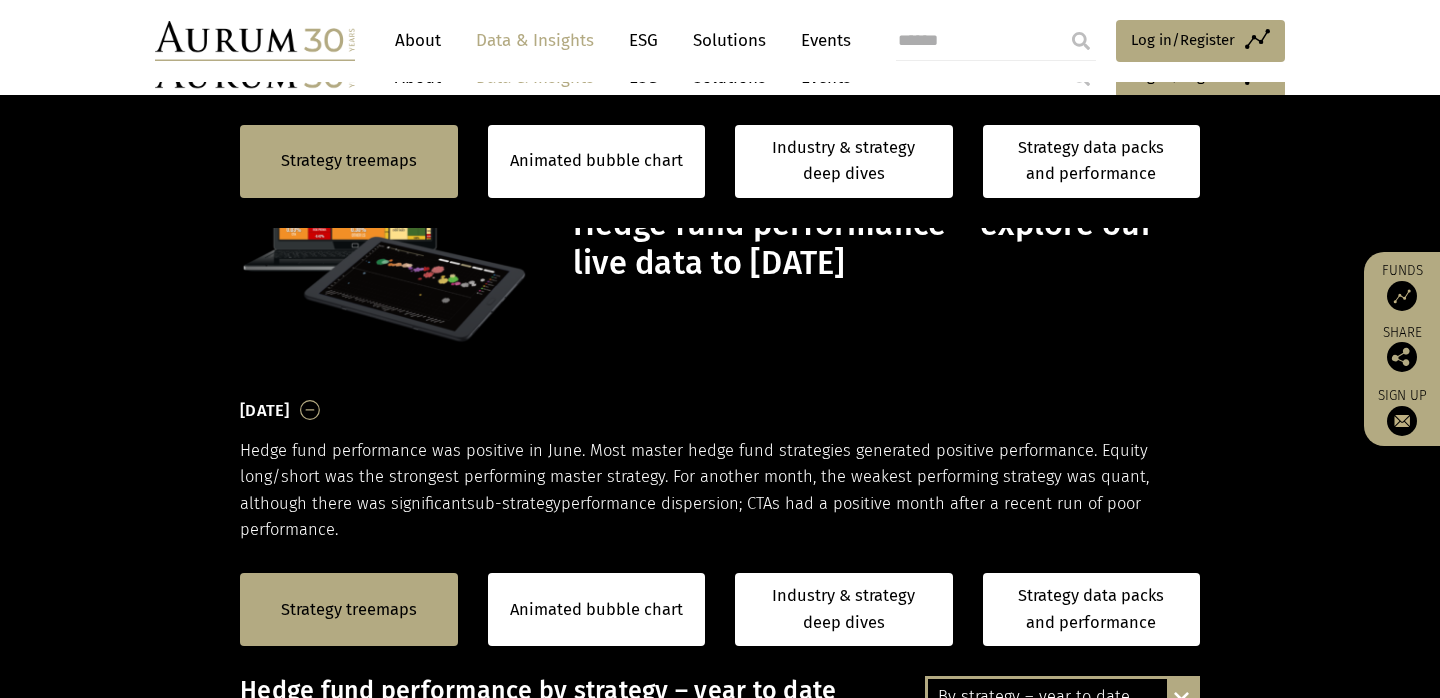 scroll, scrollTop: 501, scrollLeft: 0, axis: vertical 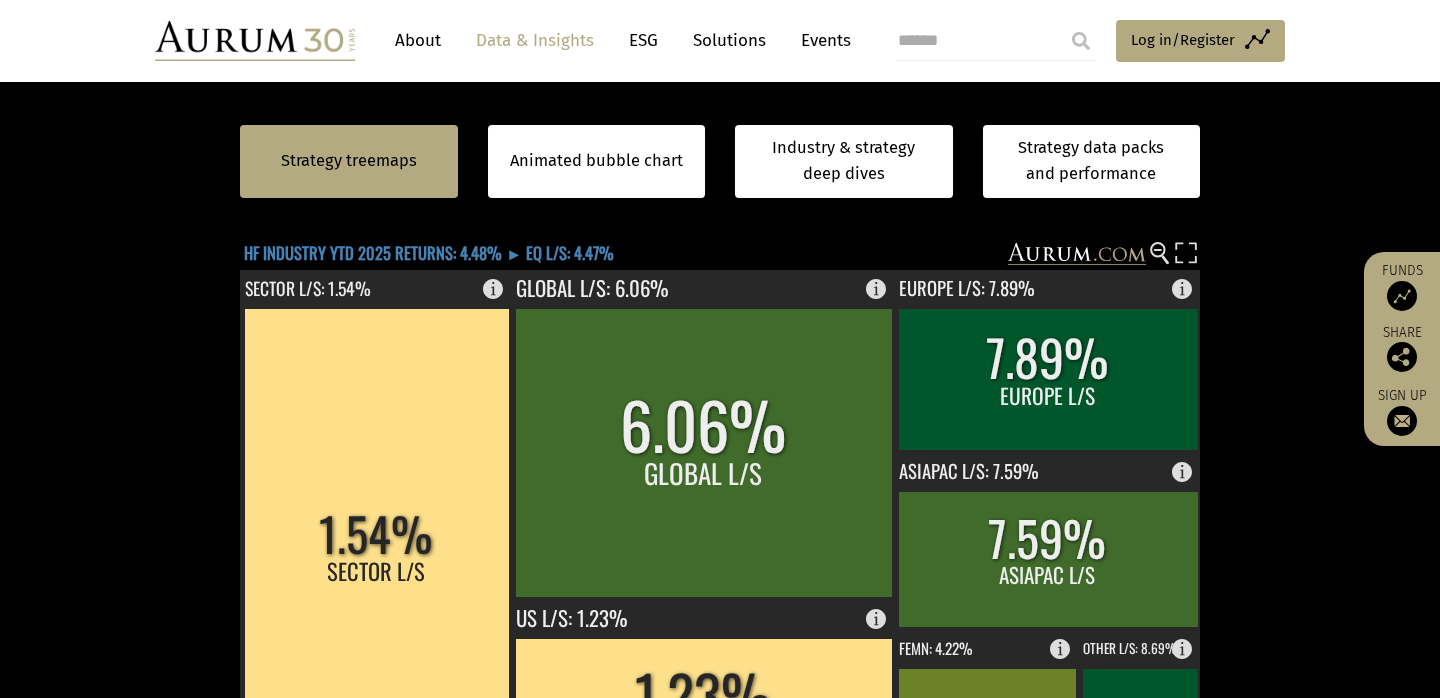 click on "HF INDUSTRY YTD 2025 RETURNS: 4.48% ► EQ L/S: 4.47%" 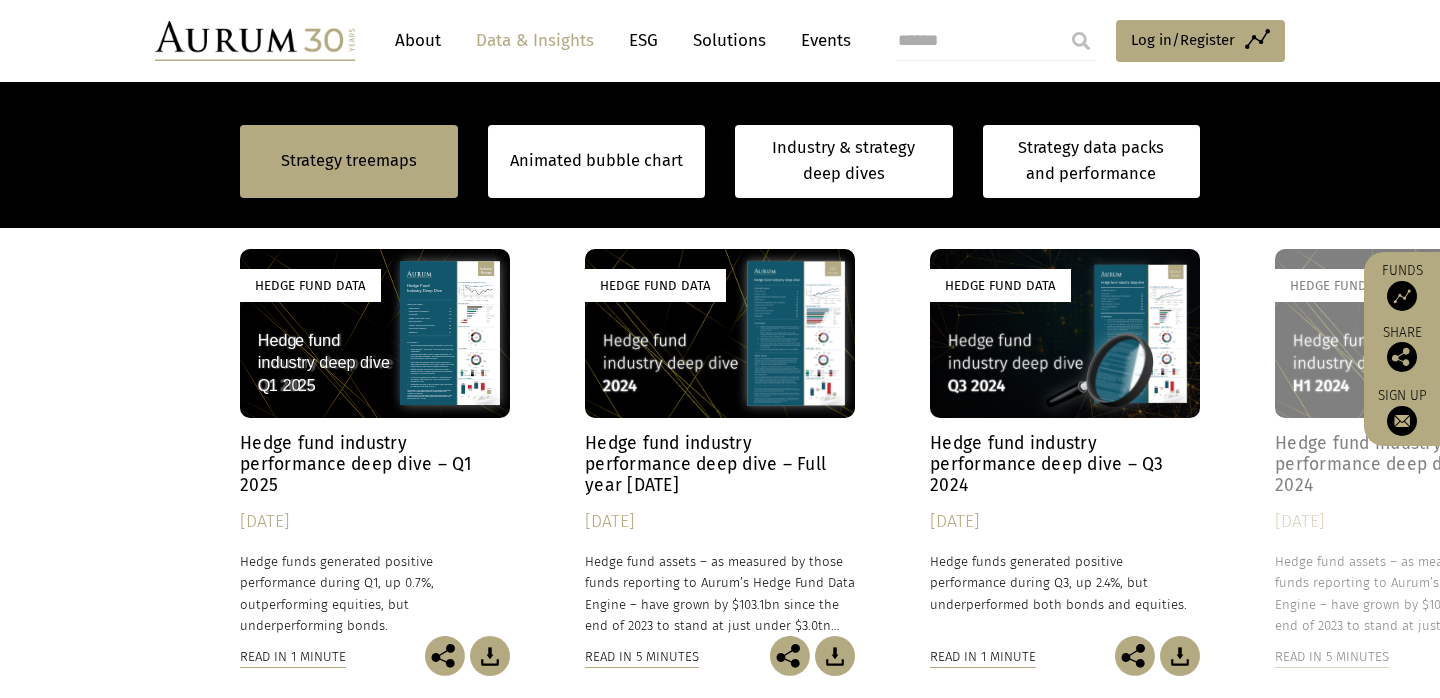 scroll, scrollTop: 1658, scrollLeft: 0, axis: vertical 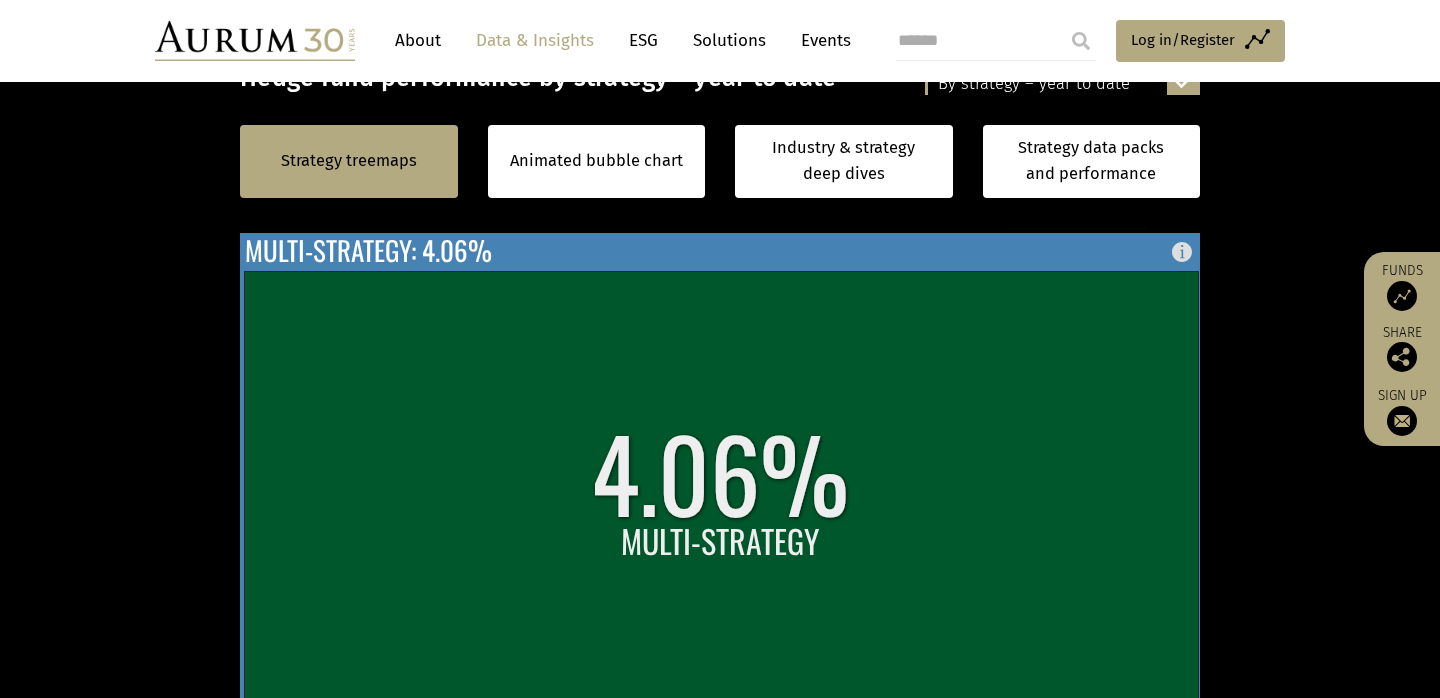 click 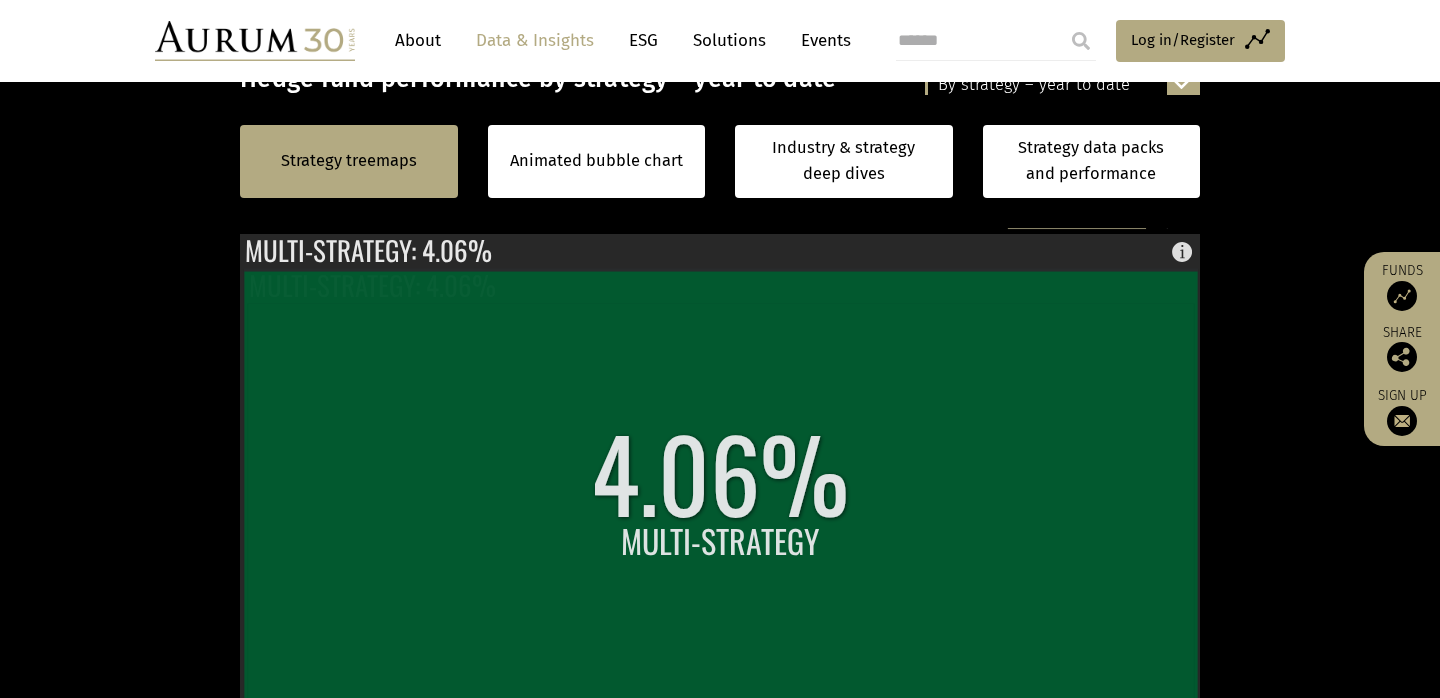 scroll, scrollTop: 609, scrollLeft: 0, axis: vertical 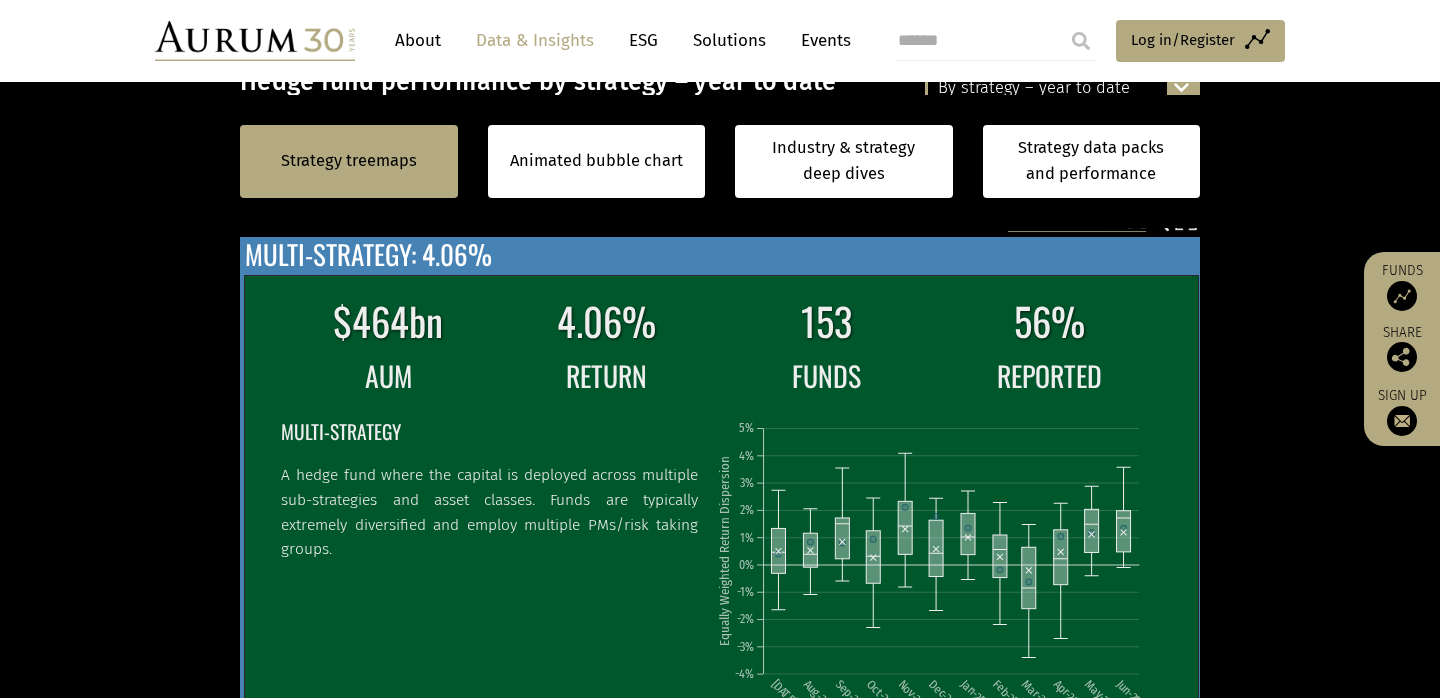 click on "$464bn 4.06% 153 56% AUM RETURN FUNDS REPORTED MULTI-STRATEGY A hedge fund where the capital is deployed across multiple sub-strategies and asset classes.  Funds are typically extremely diversified and employ multiple PMs/risk taking groups.   Jul-24 Aug-24 Sep-24 Oct-24 Nov-24 Dec-24 Jan-25 Feb-25 Mar-25 Apr-25 May-25 Jun-25 Equally Weighted Return Dispersion -4% -3% -2% -1% 0% 1% 2% 3% 4% 5%" 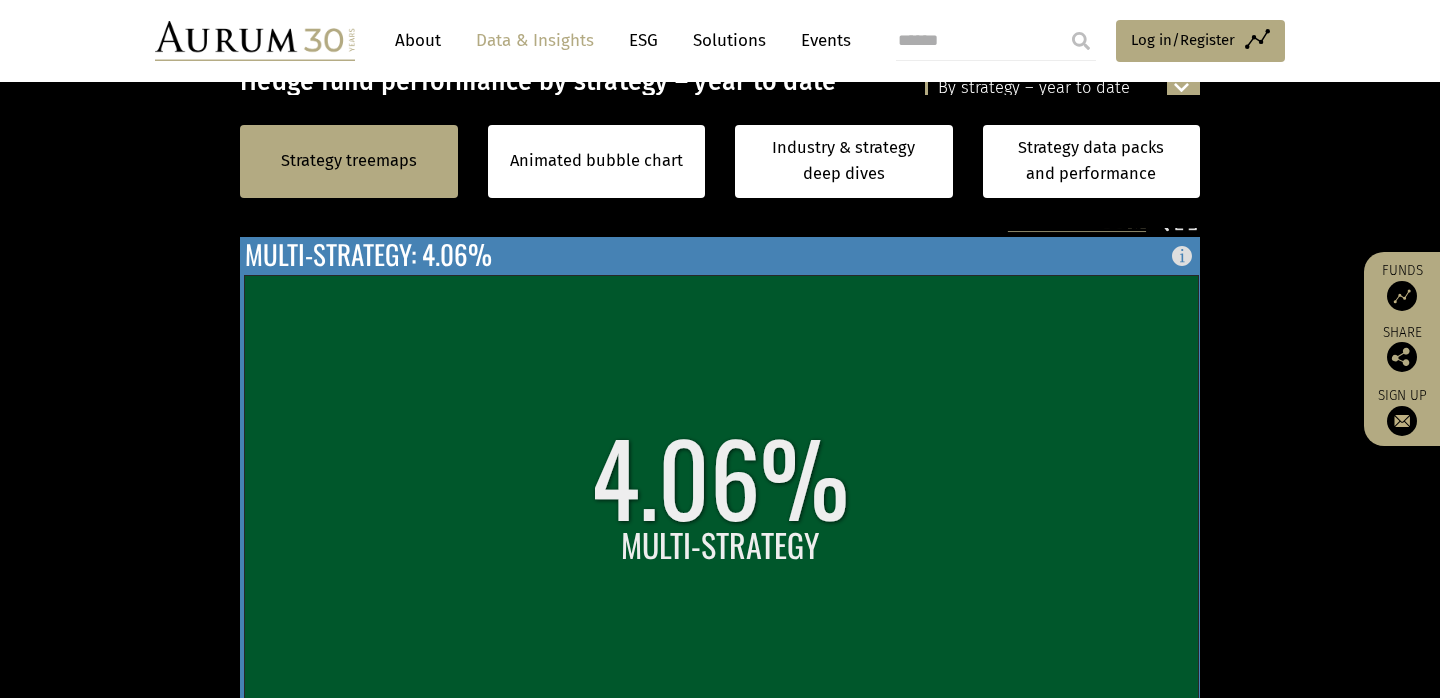 click on "MULTI-STRATEGY: 4.06%" 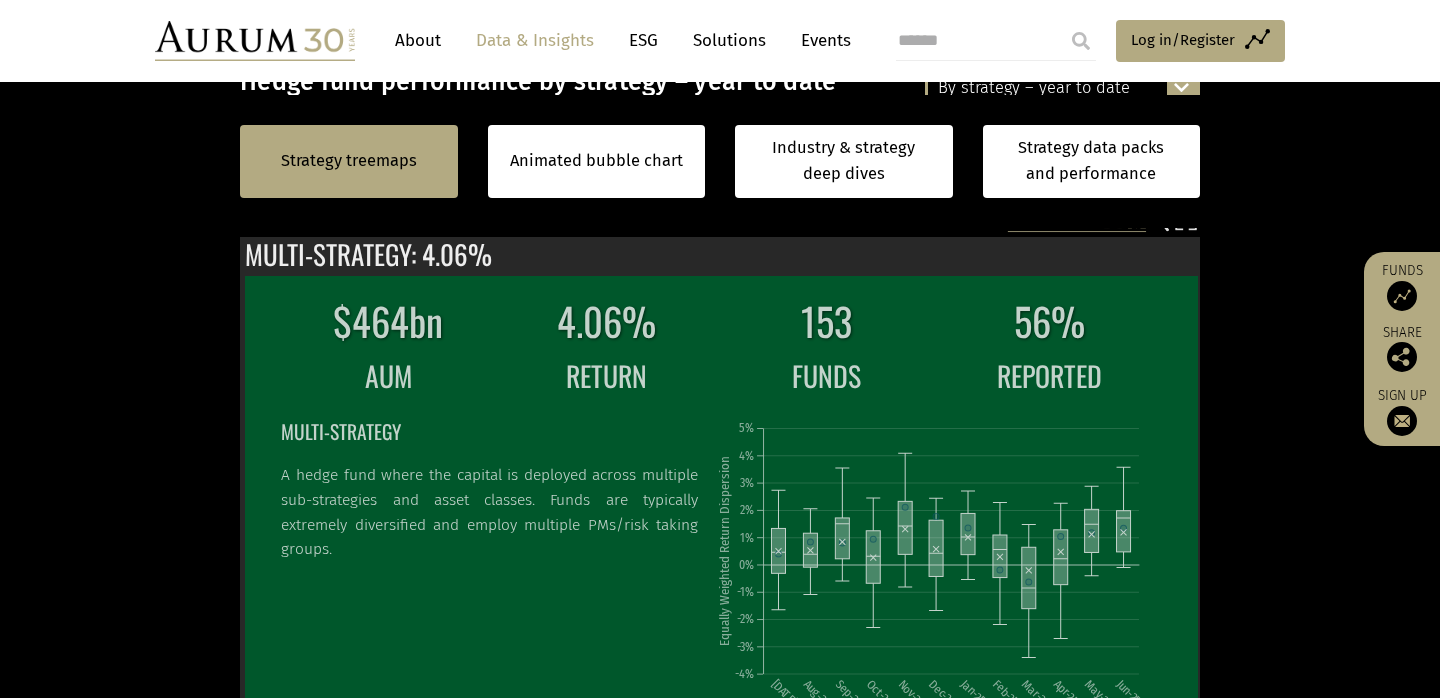 click on "Strategy treemaps
Animated bubble chart
Industry & strategy deep dives
Strategy data packs and performance
Strategy treemaps
Animated bubble chart
Industry & strategy deep dives
Strategy data packs and performance
By strategy – year to date
By strategy – June 2025" at bounding box center [720, 559] 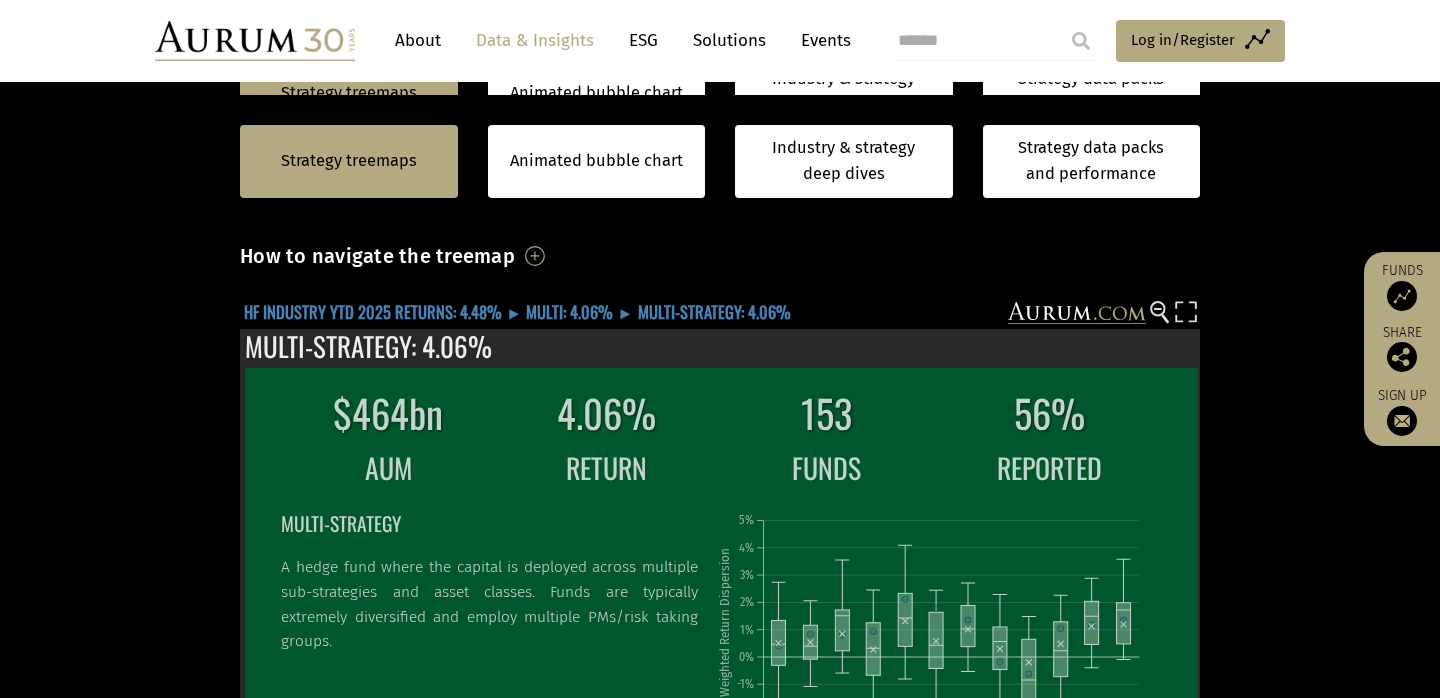 click on "HF INDUSTRY YTD 2025 RETURNS: 4.48% ► MULTI: 4.06% ► MULTI-STRATEGY: 4.06%" 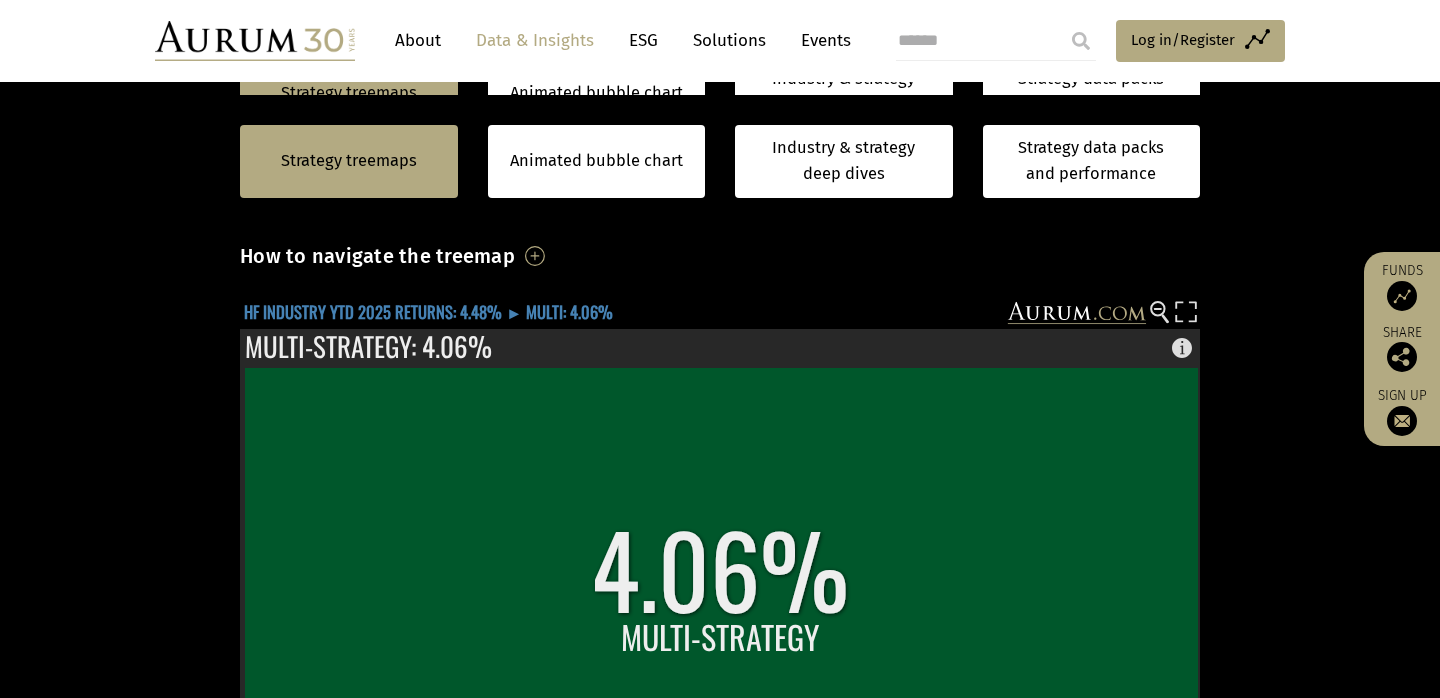 click on "HF INDUSTRY YTD 2025 RETURNS: 4.48% ► MULTI: 4.06%" 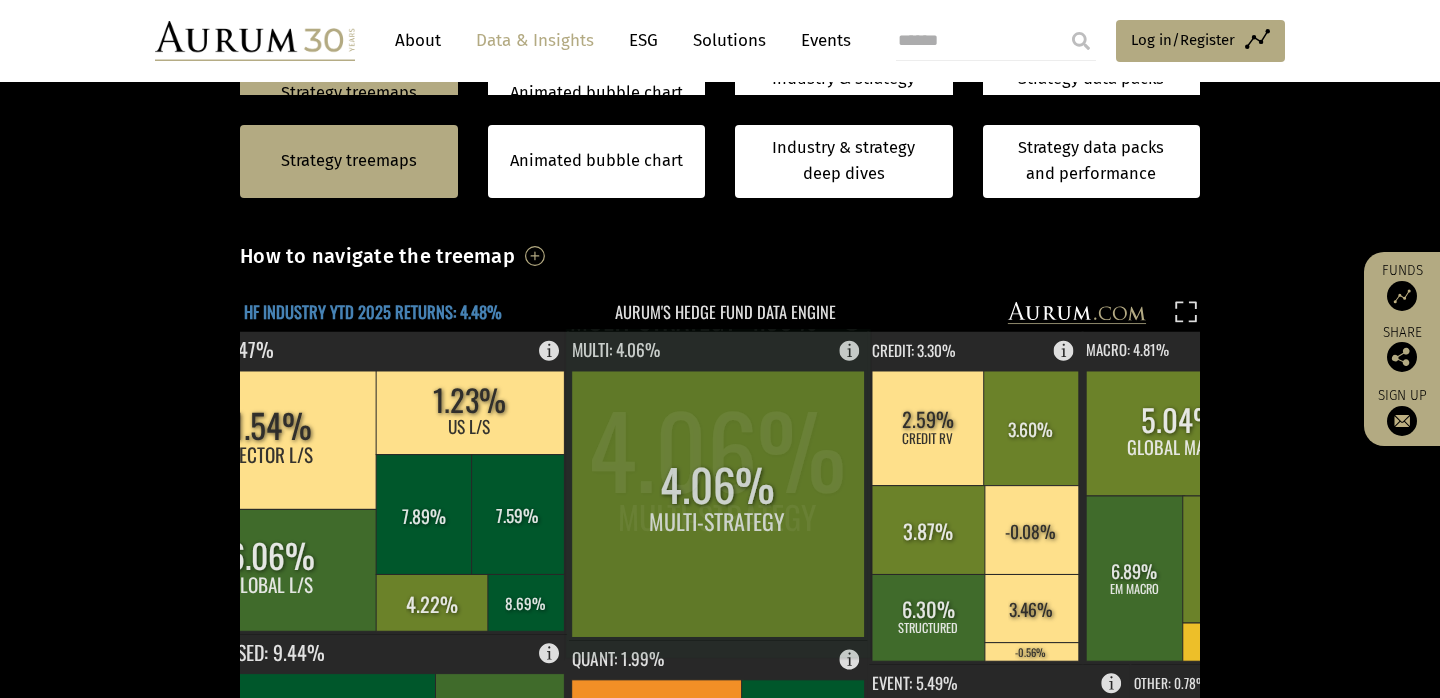 click on "HF INDUSTRY YTD 2025 RETURNS: 4.48%" 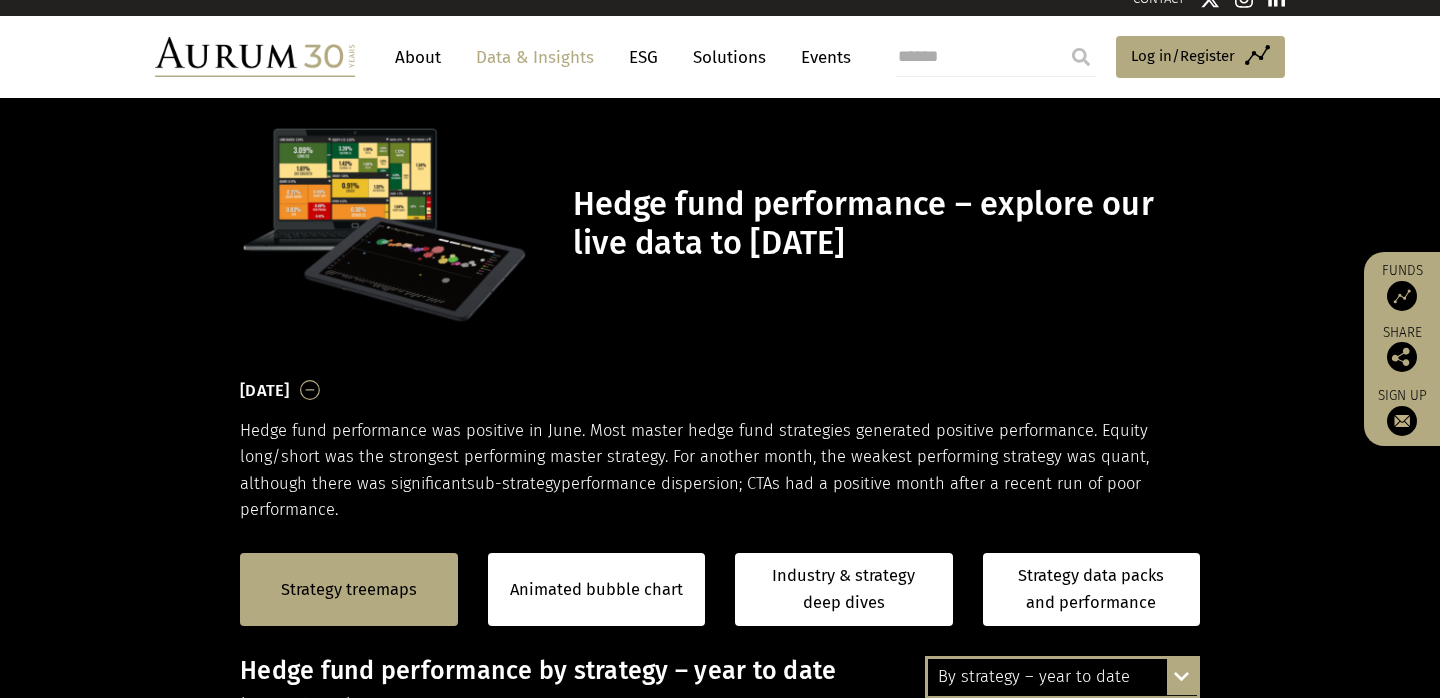 scroll, scrollTop: 64, scrollLeft: 0, axis: vertical 